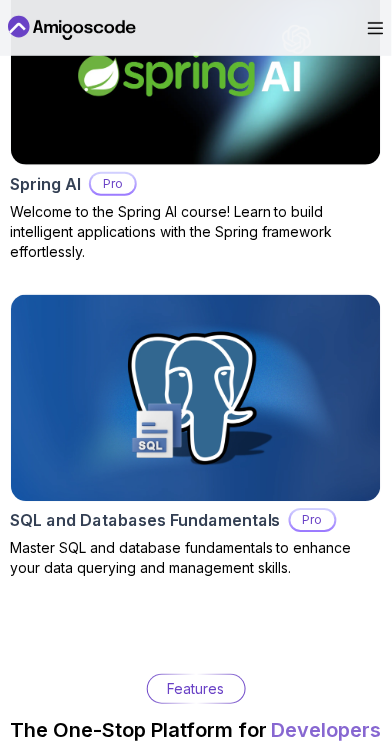 scroll, scrollTop: 3191, scrollLeft: 0, axis: vertical 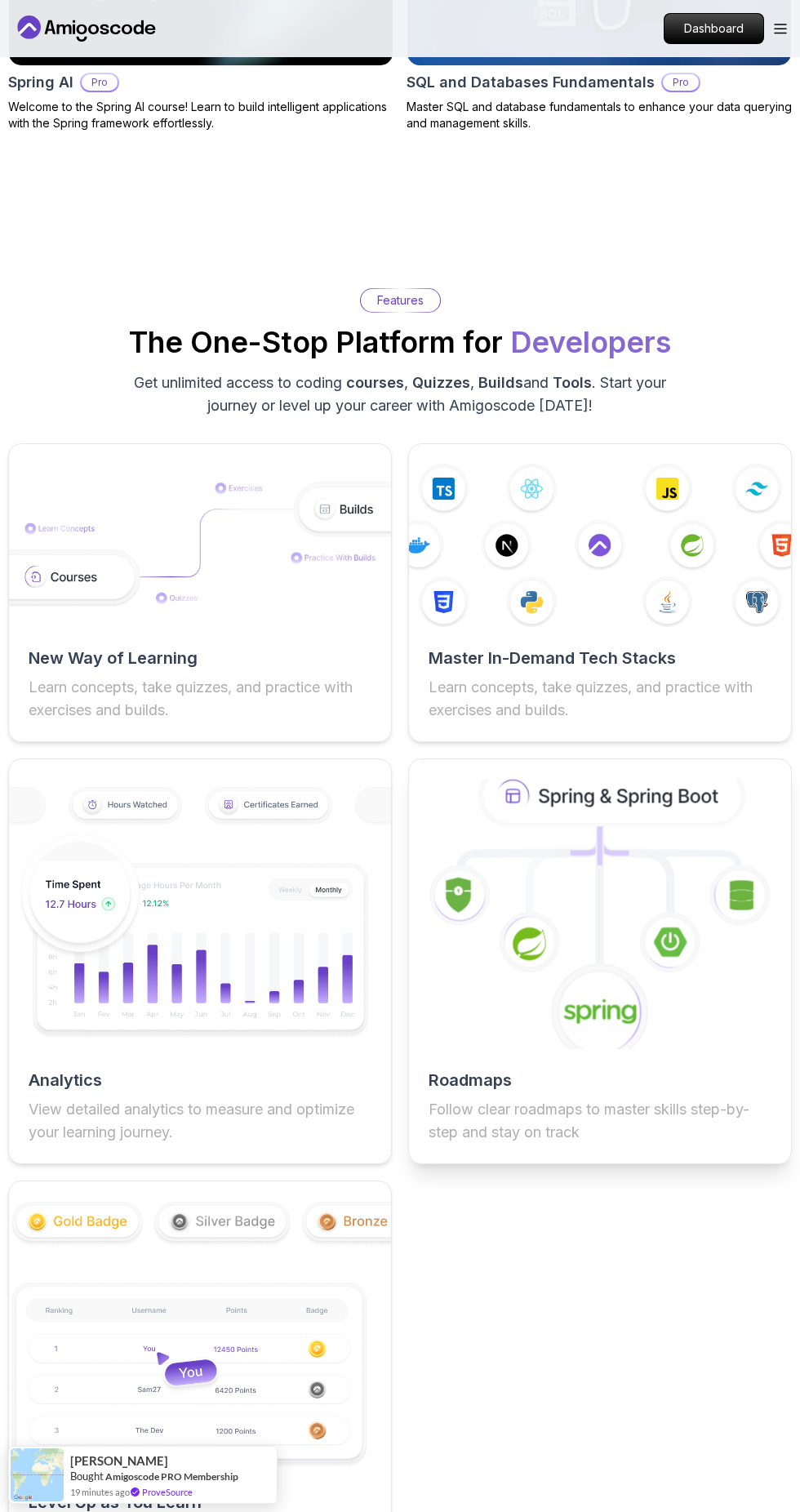 click 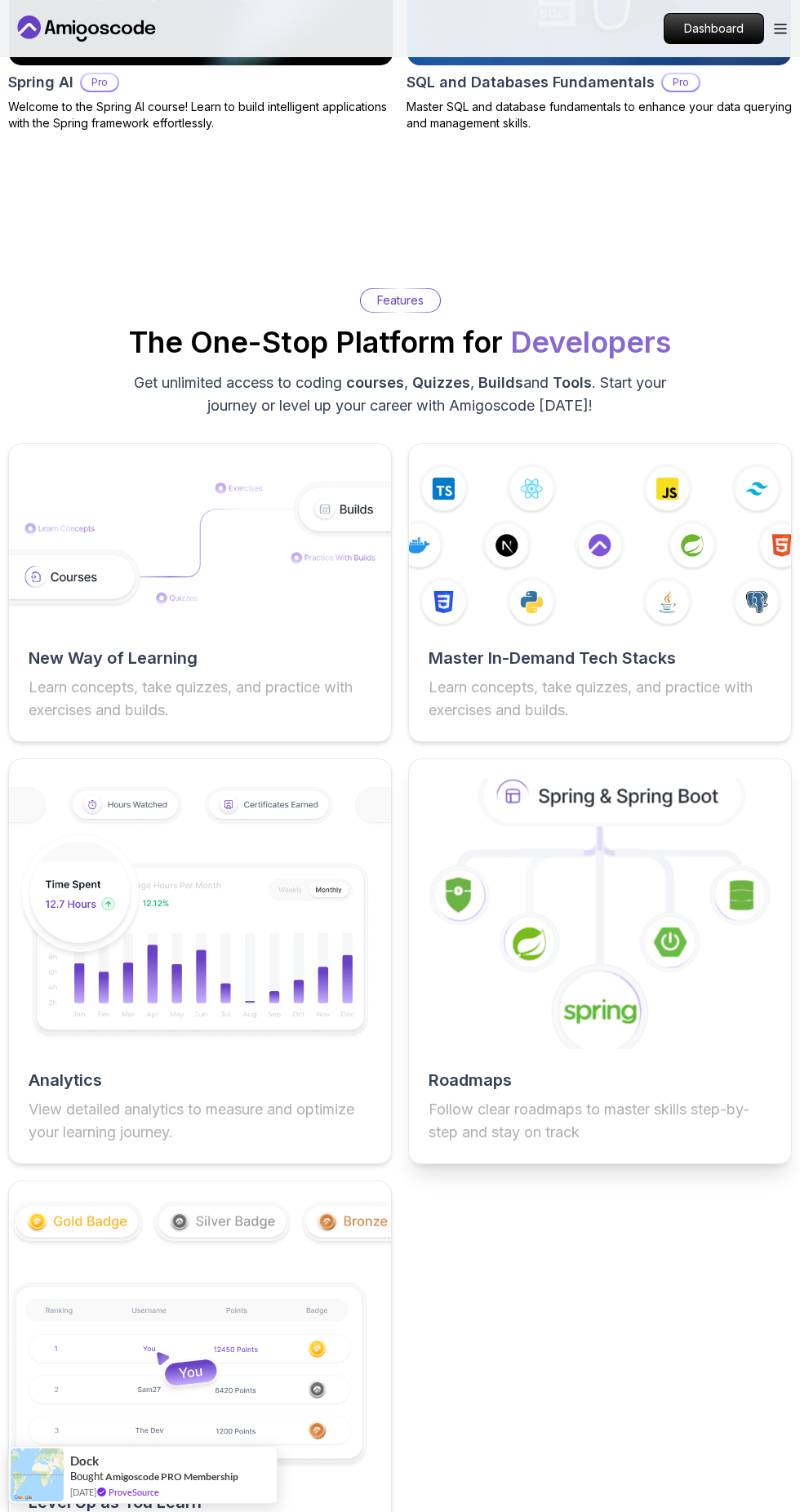scroll, scrollTop: 2292, scrollLeft: 0, axis: vertical 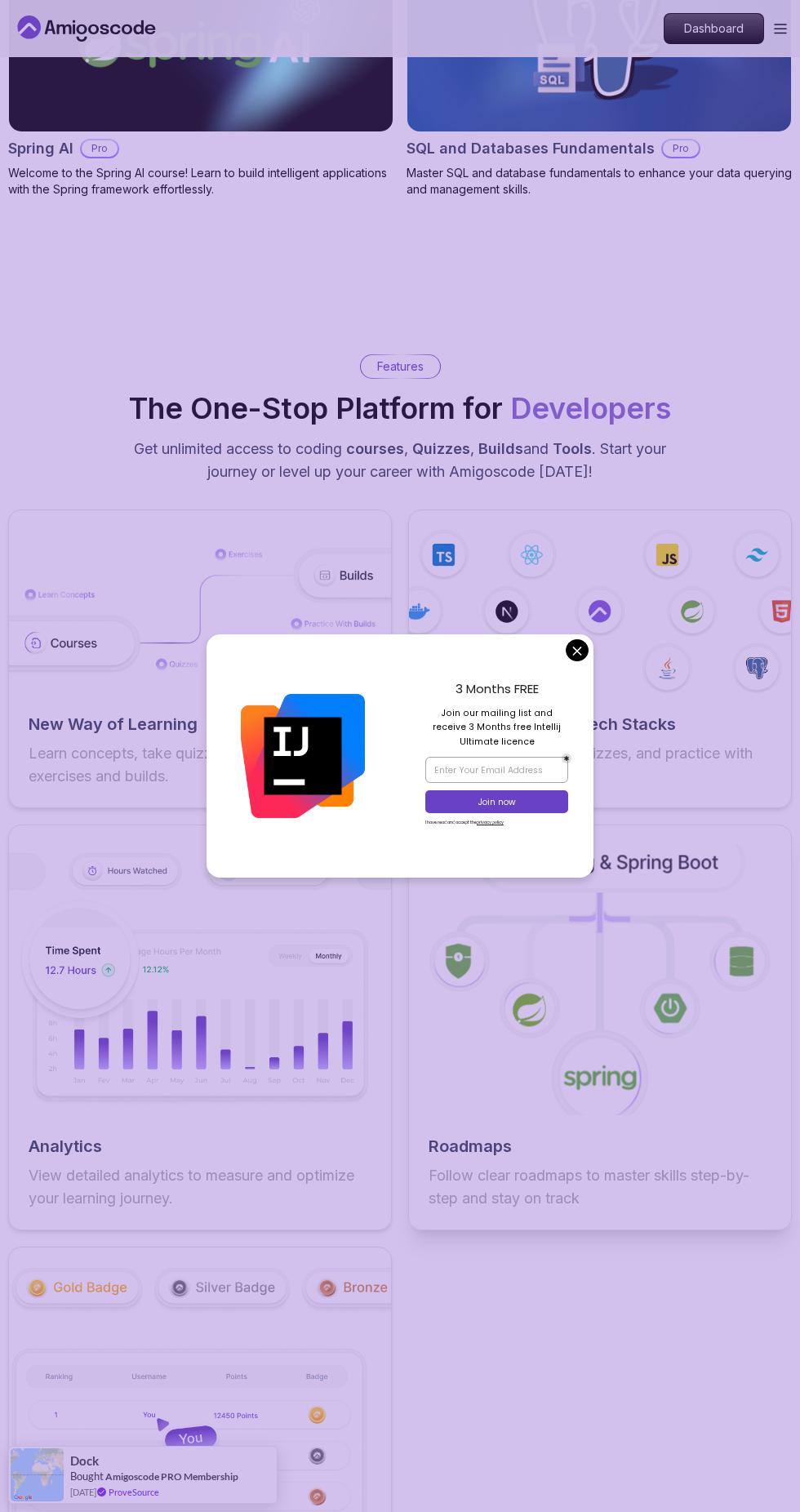 click 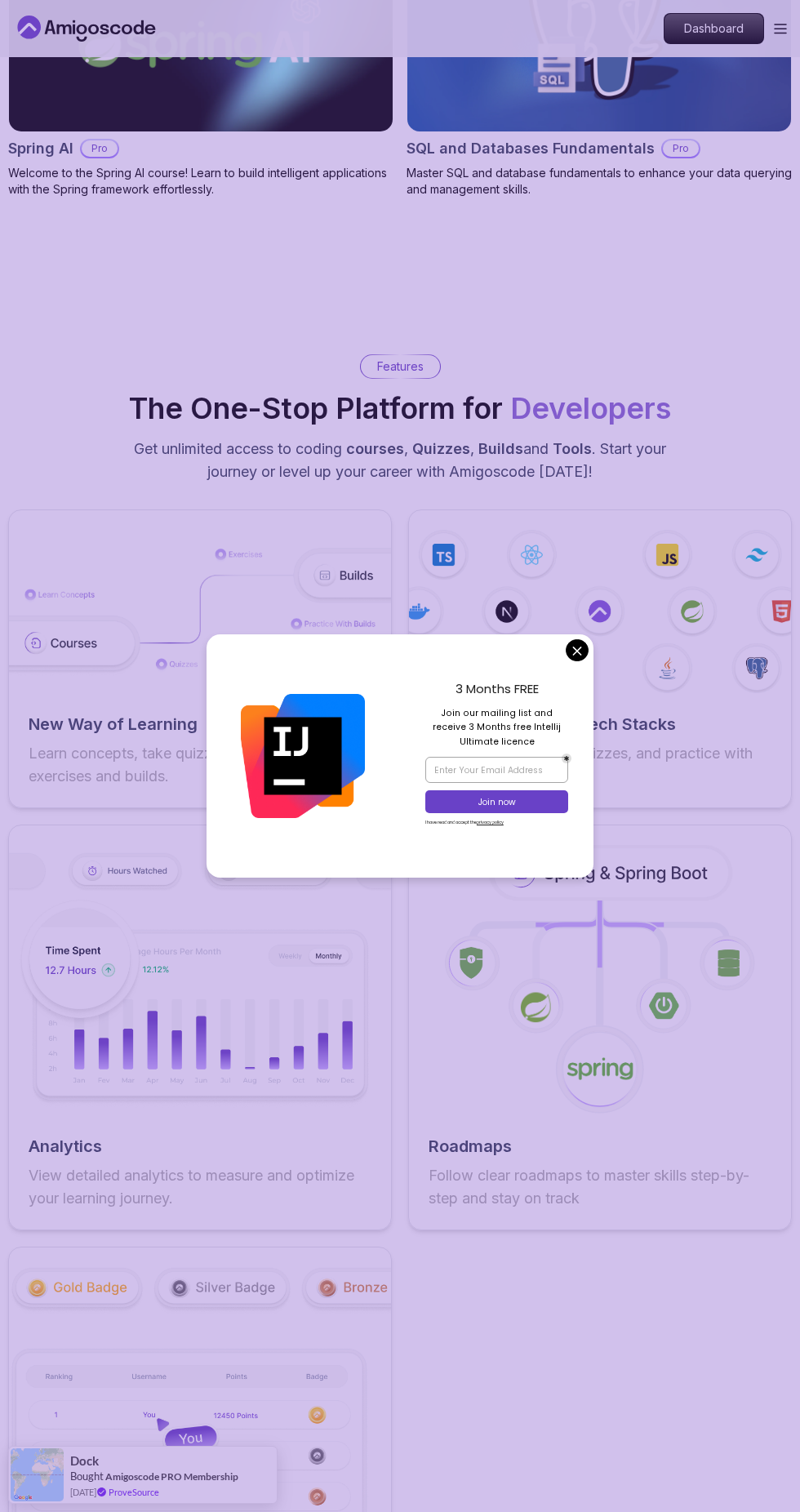 click on "3 Months FREE Join our mailing list and receive 3 Months free Intellij Ultimate licence Join now I have read and accept the  privacy policy" at bounding box center (496, 756) 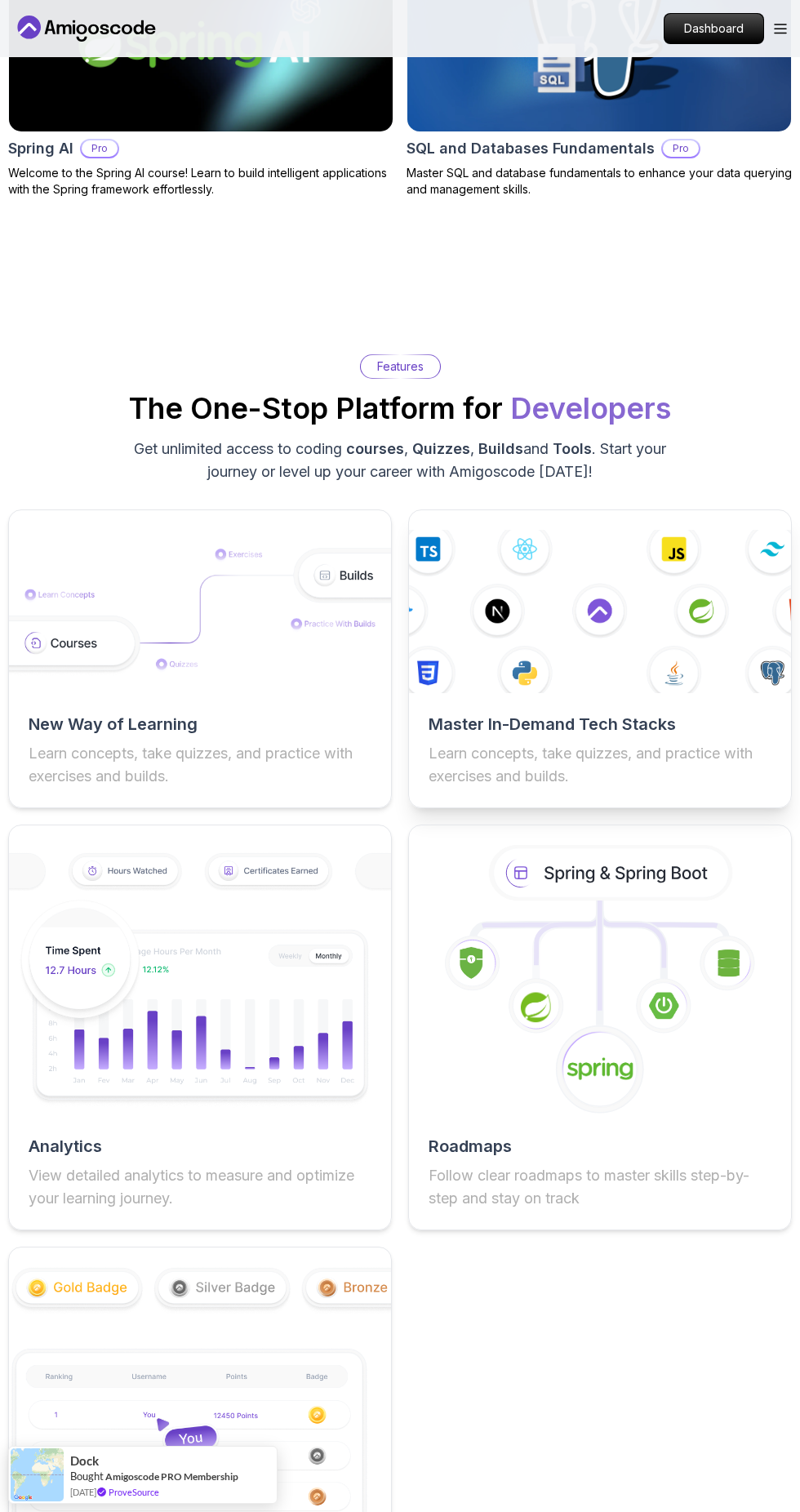 click on "Master In-Demand Tech Stacks" at bounding box center (600, 724) 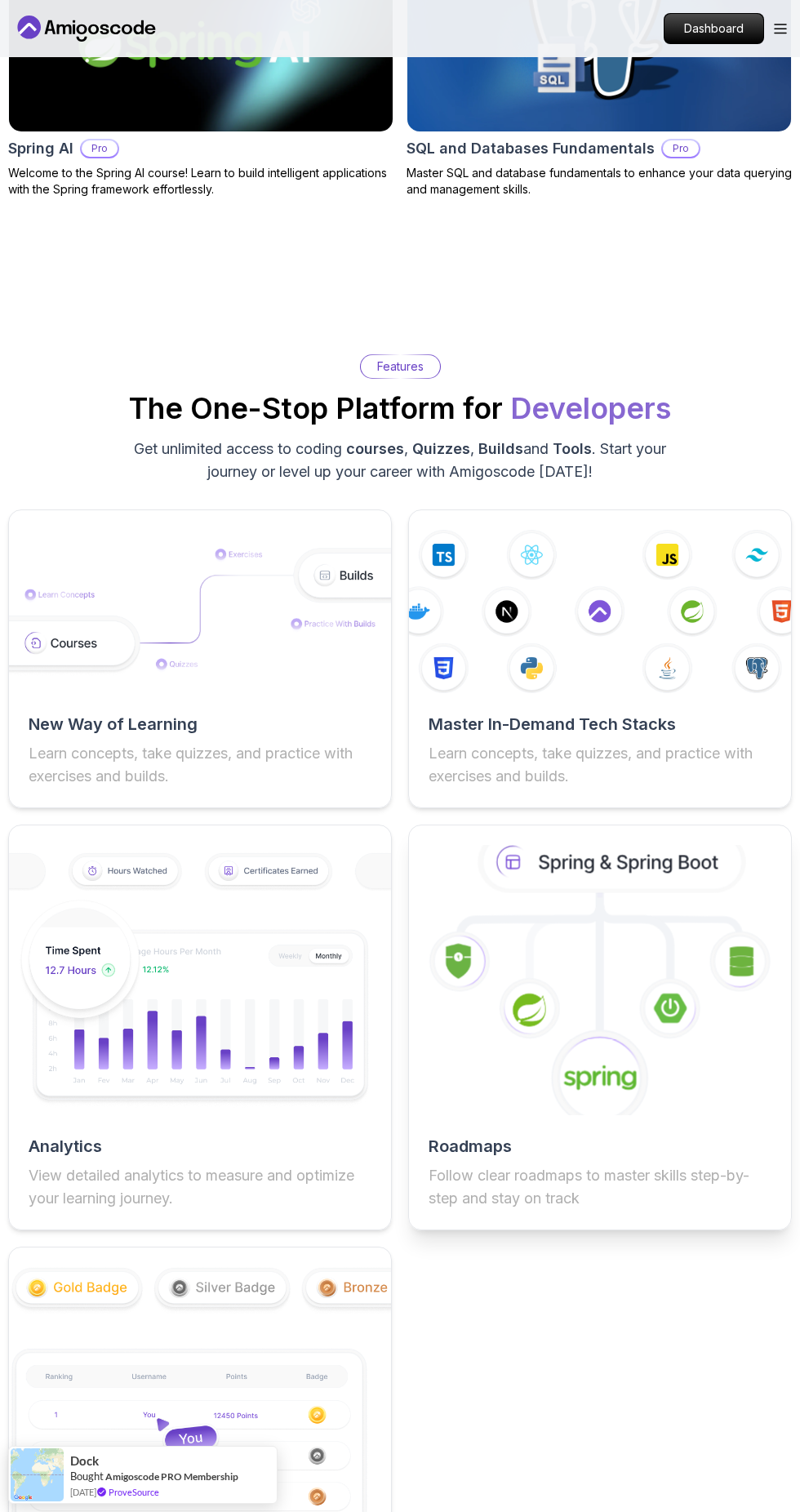 click 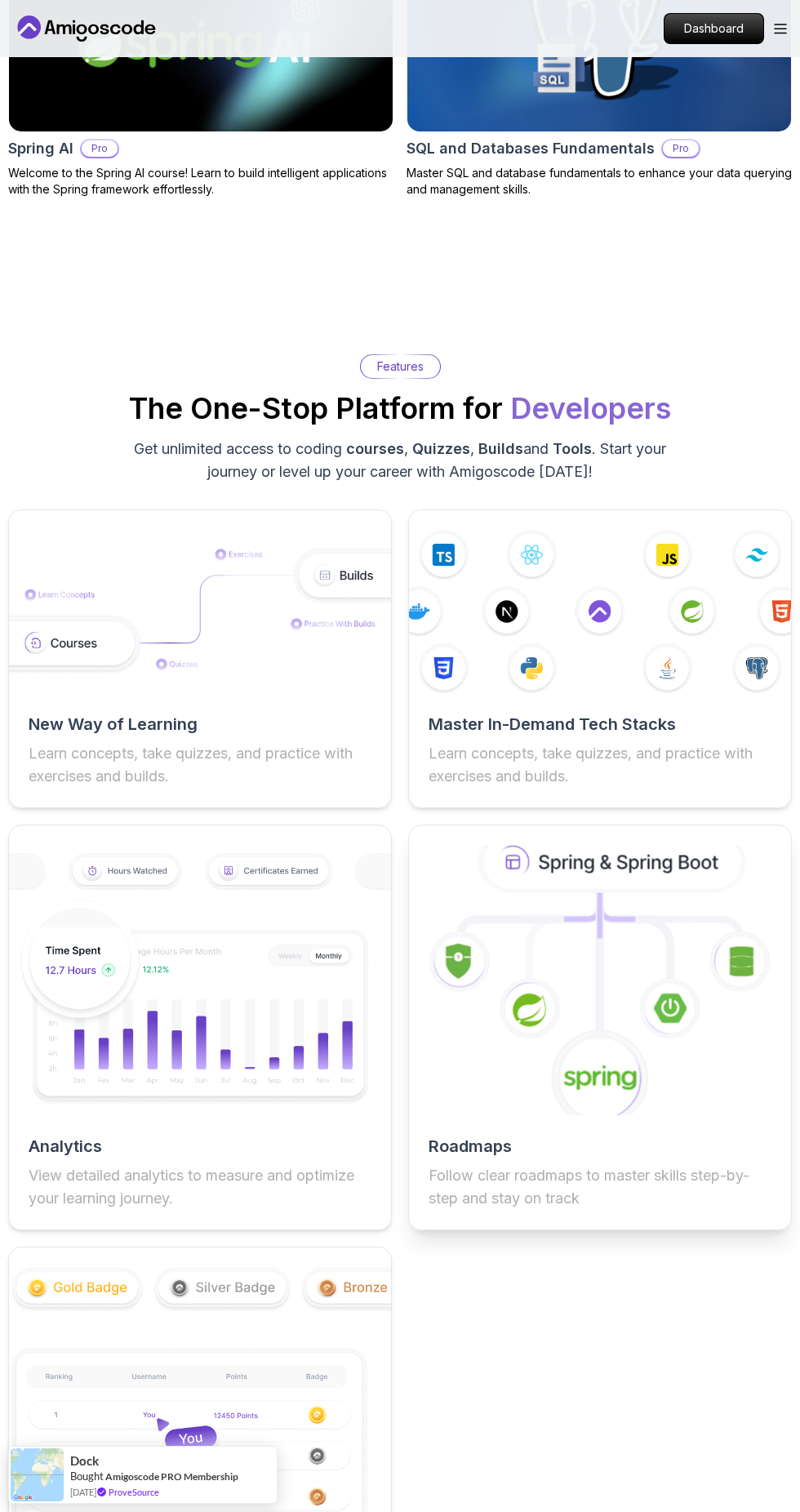 click on "Roadmaps Follow clear roadmaps to master skills step-by-step and stay on track" at bounding box center [600, 1027] 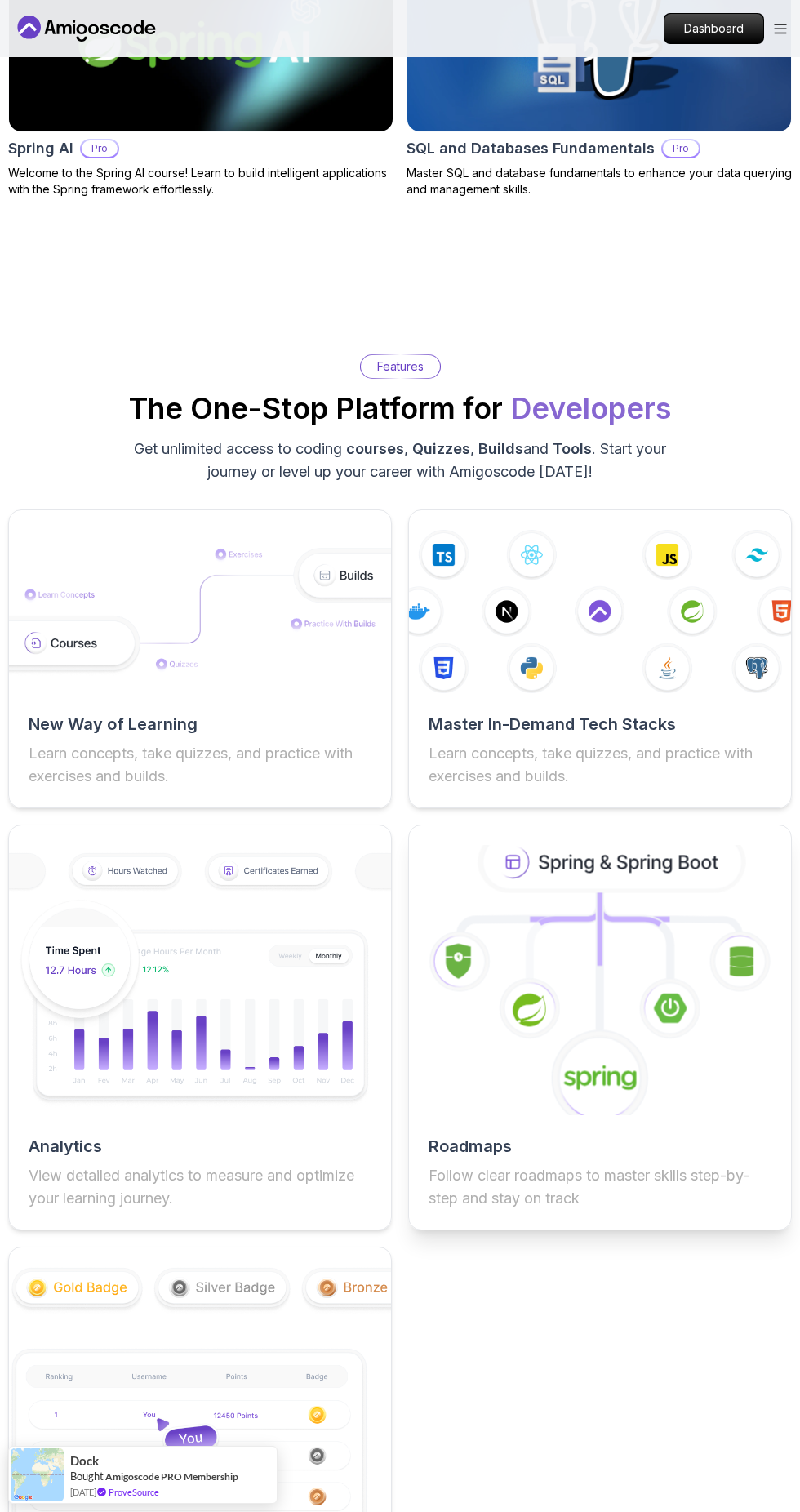 click on "Roadmaps" at bounding box center (600, 1146) 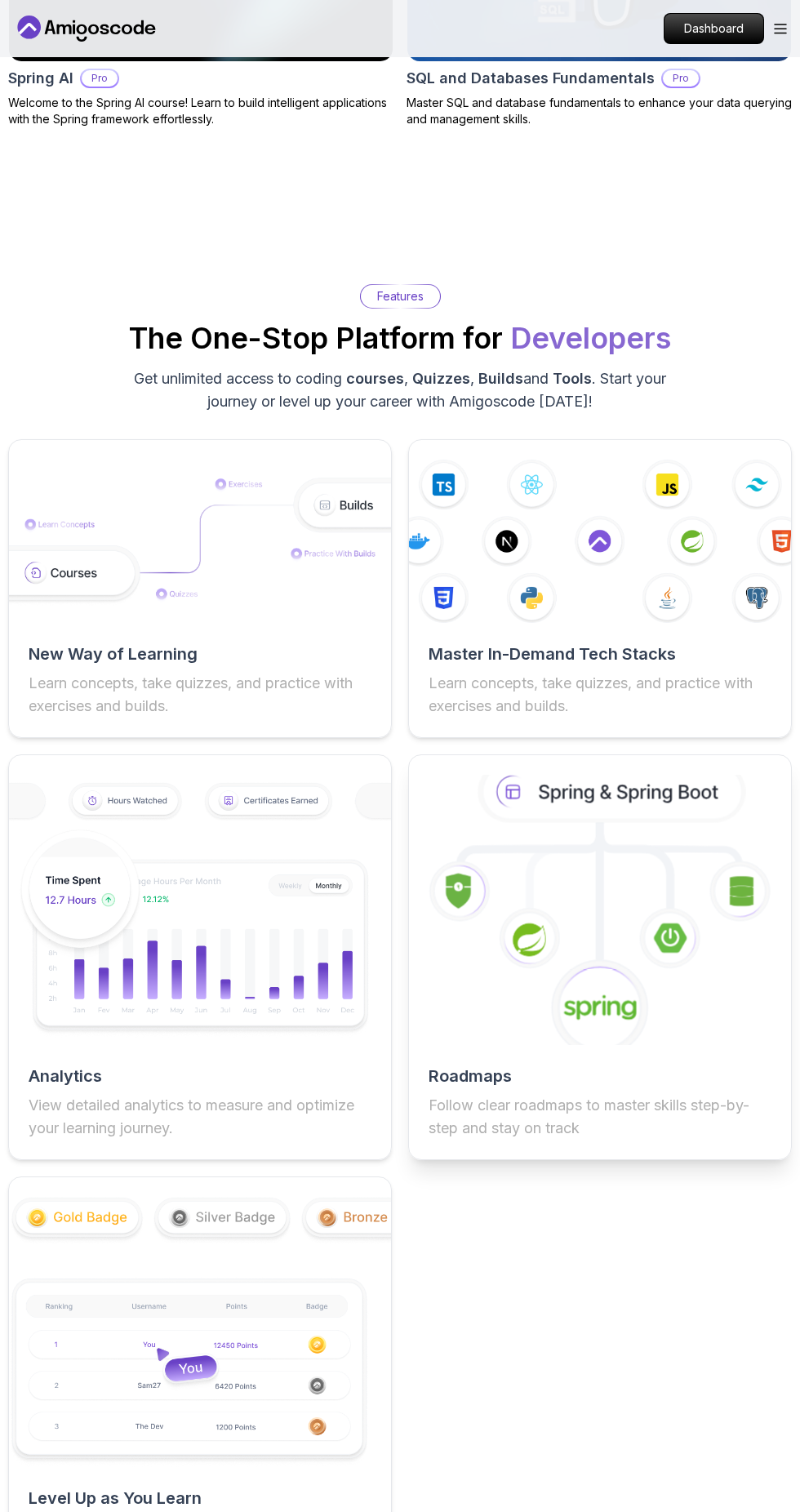 scroll, scrollTop: 2362, scrollLeft: 0, axis: vertical 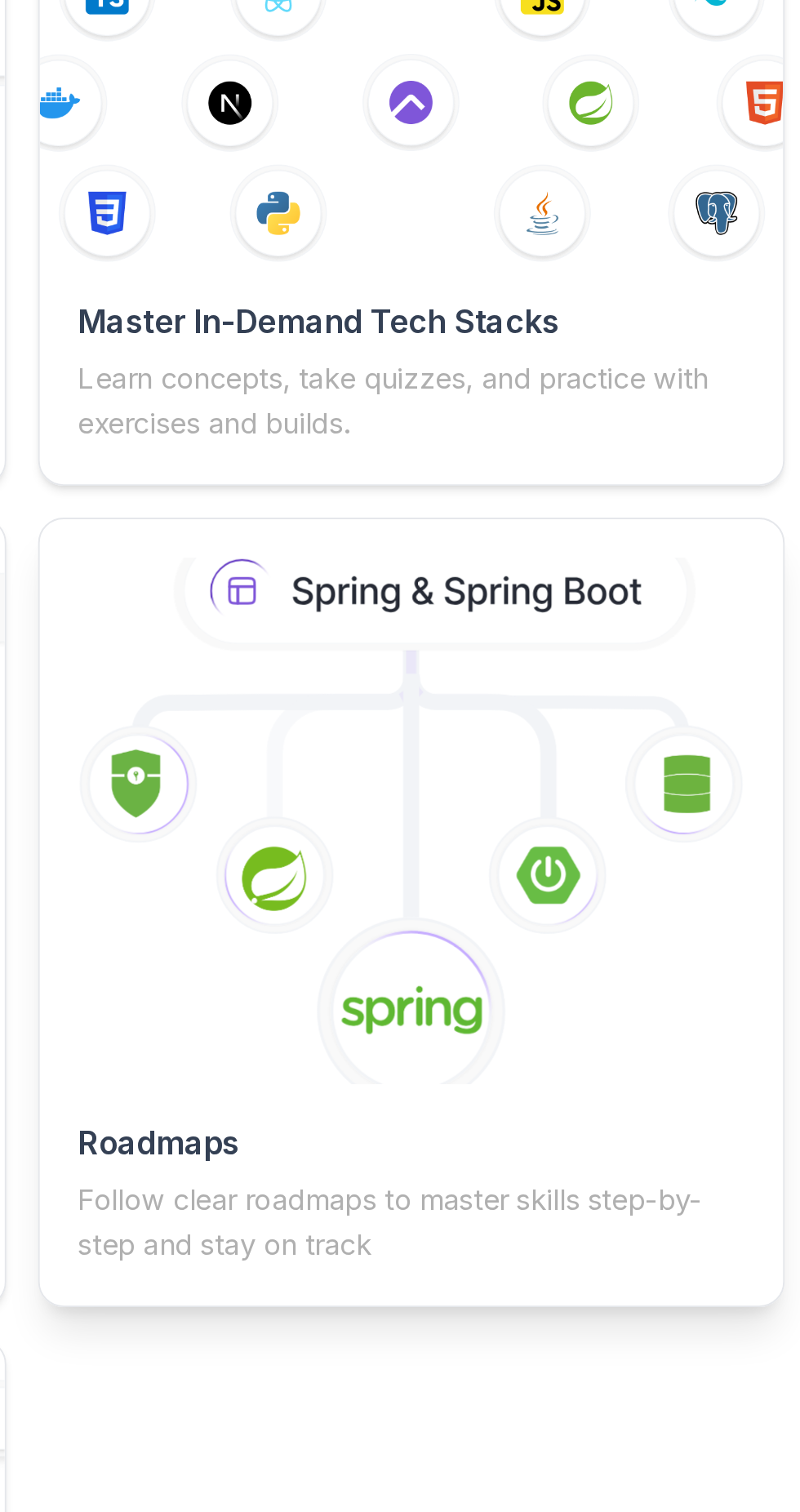 click 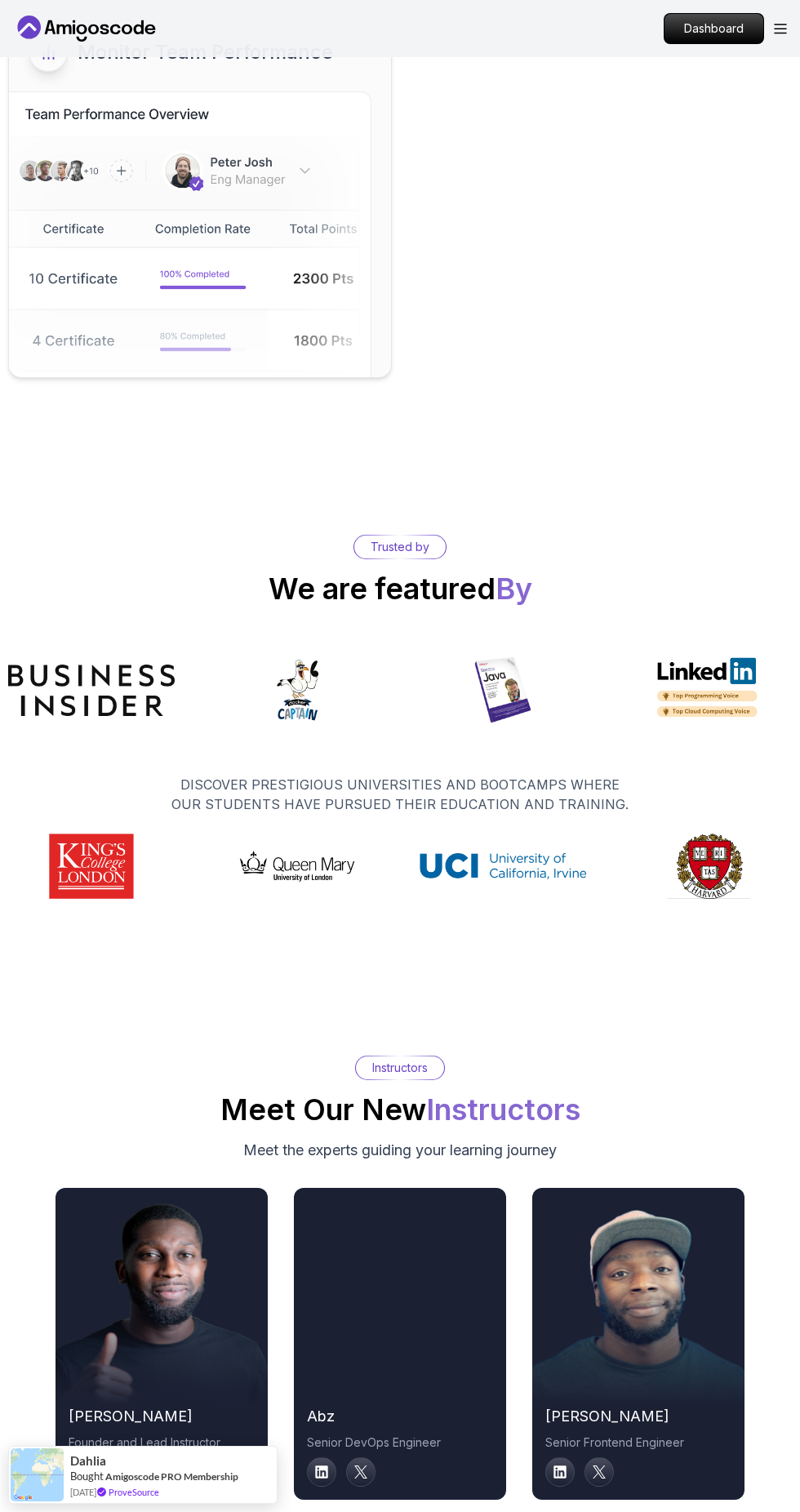 scroll, scrollTop: 8526, scrollLeft: 0, axis: vertical 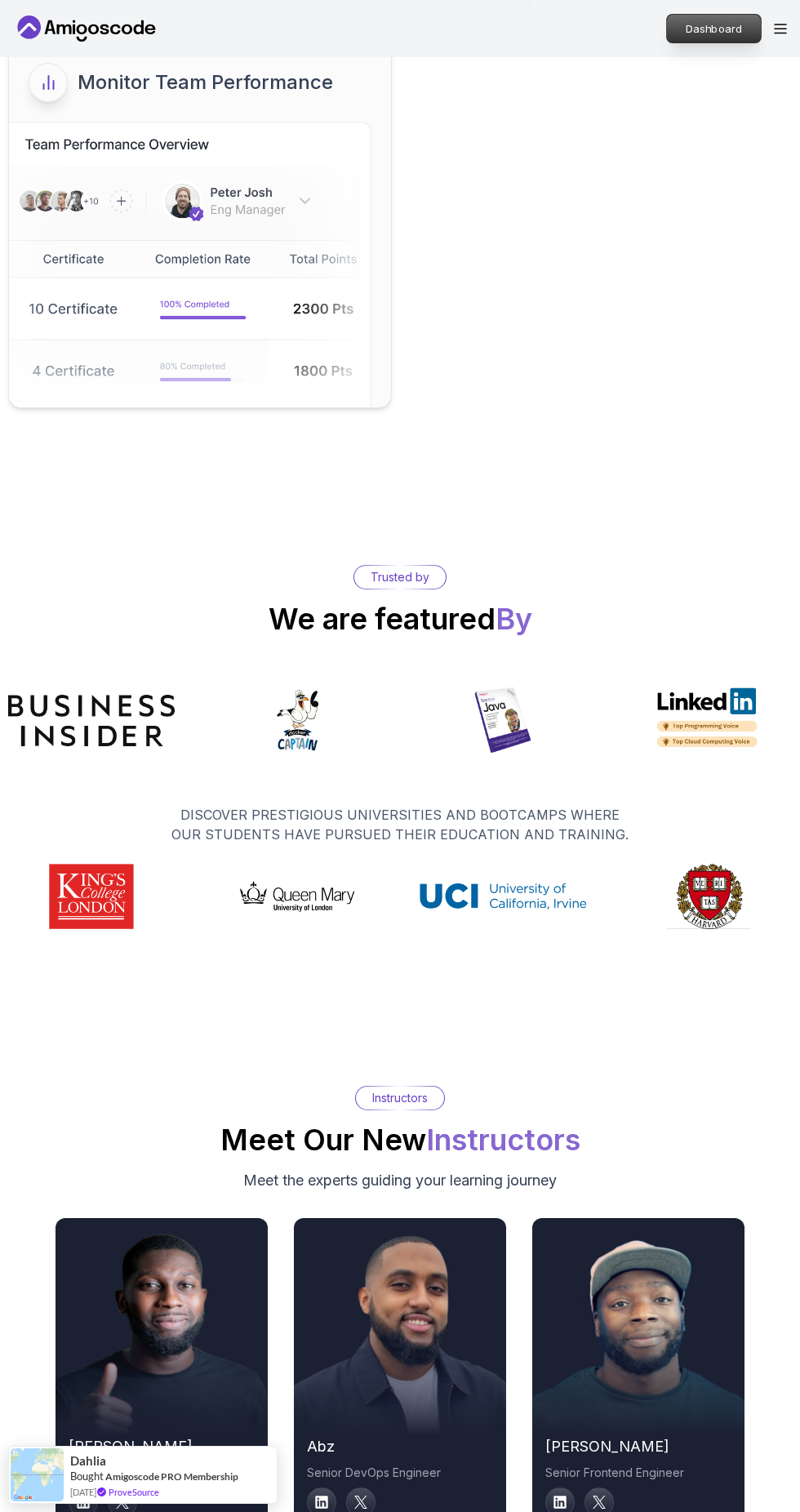 click on "Dashboard" at bounding box center [713, 29] 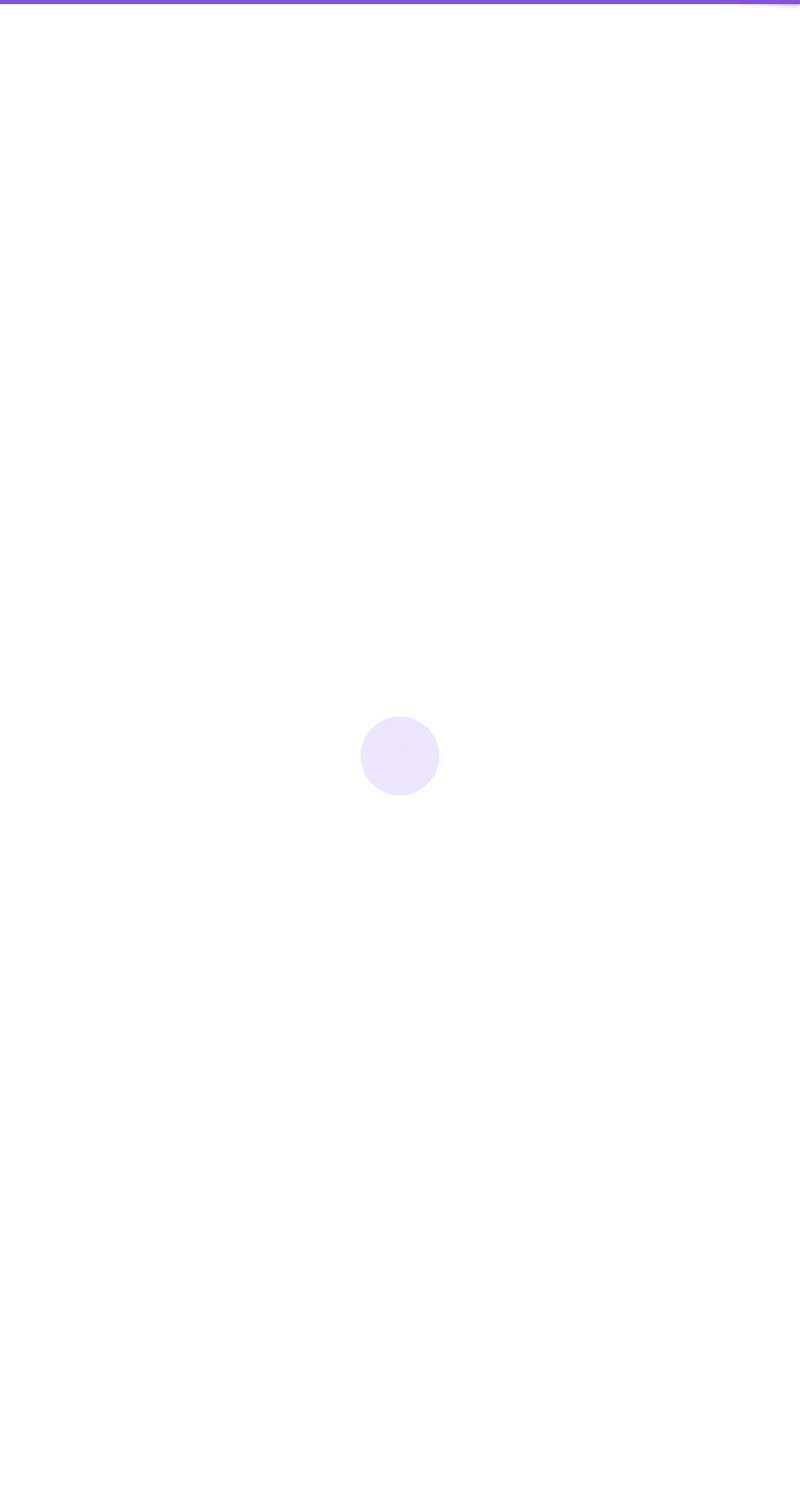 scroll, scrollTop: 0, scrollLeft: 0, axis: both 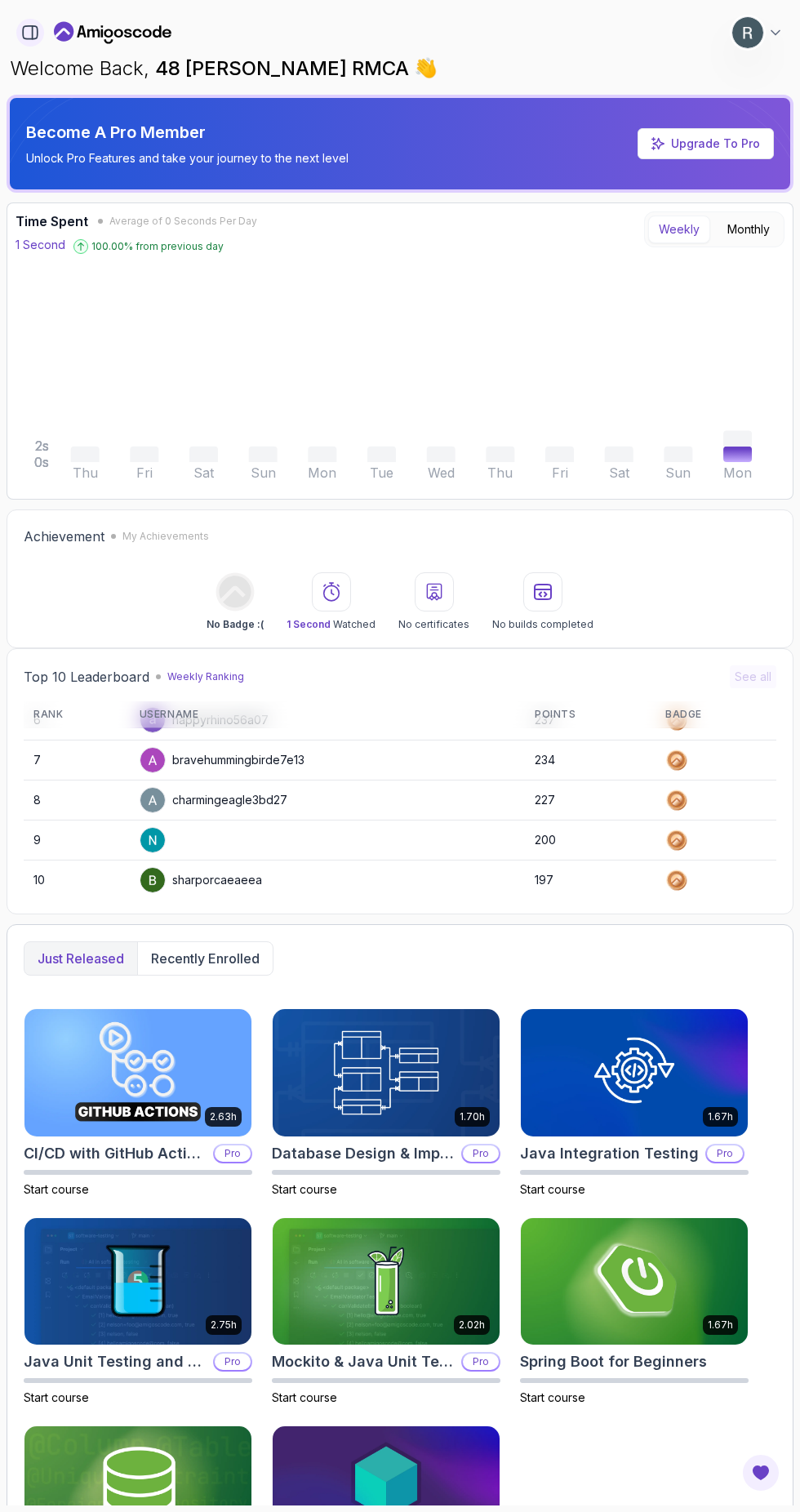 click 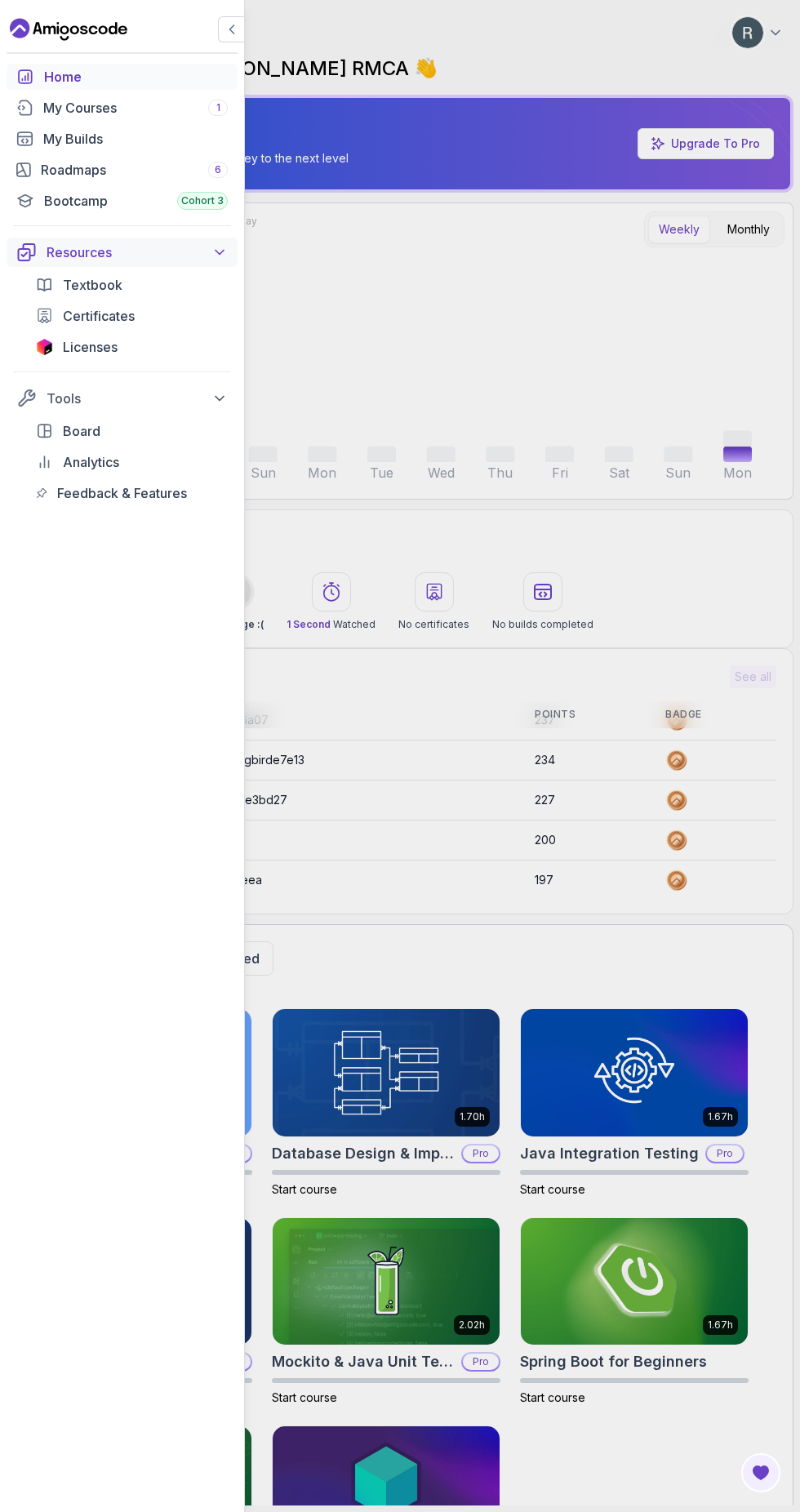 click on "Resources" at bounding box center [137, 252] 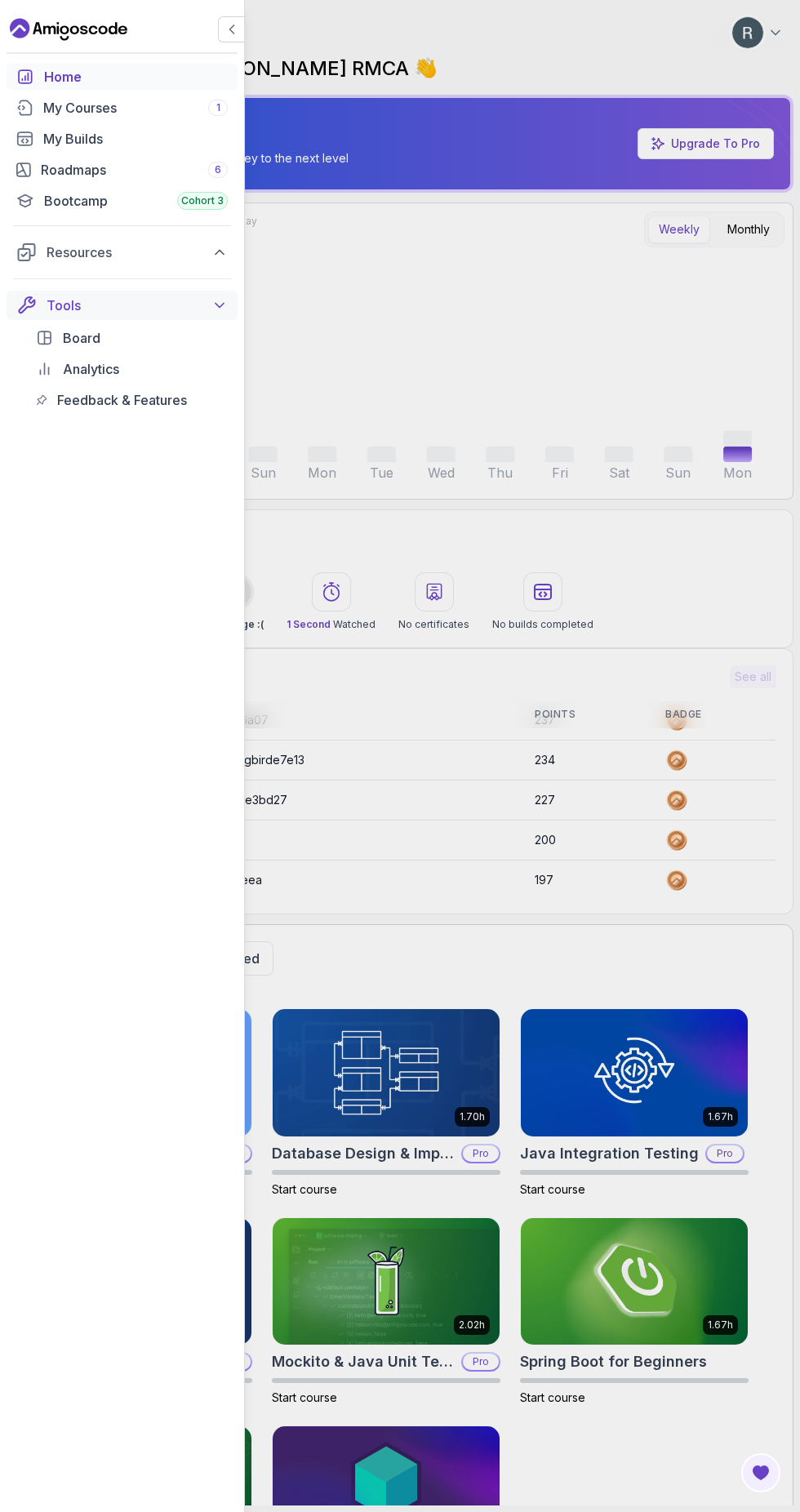 click 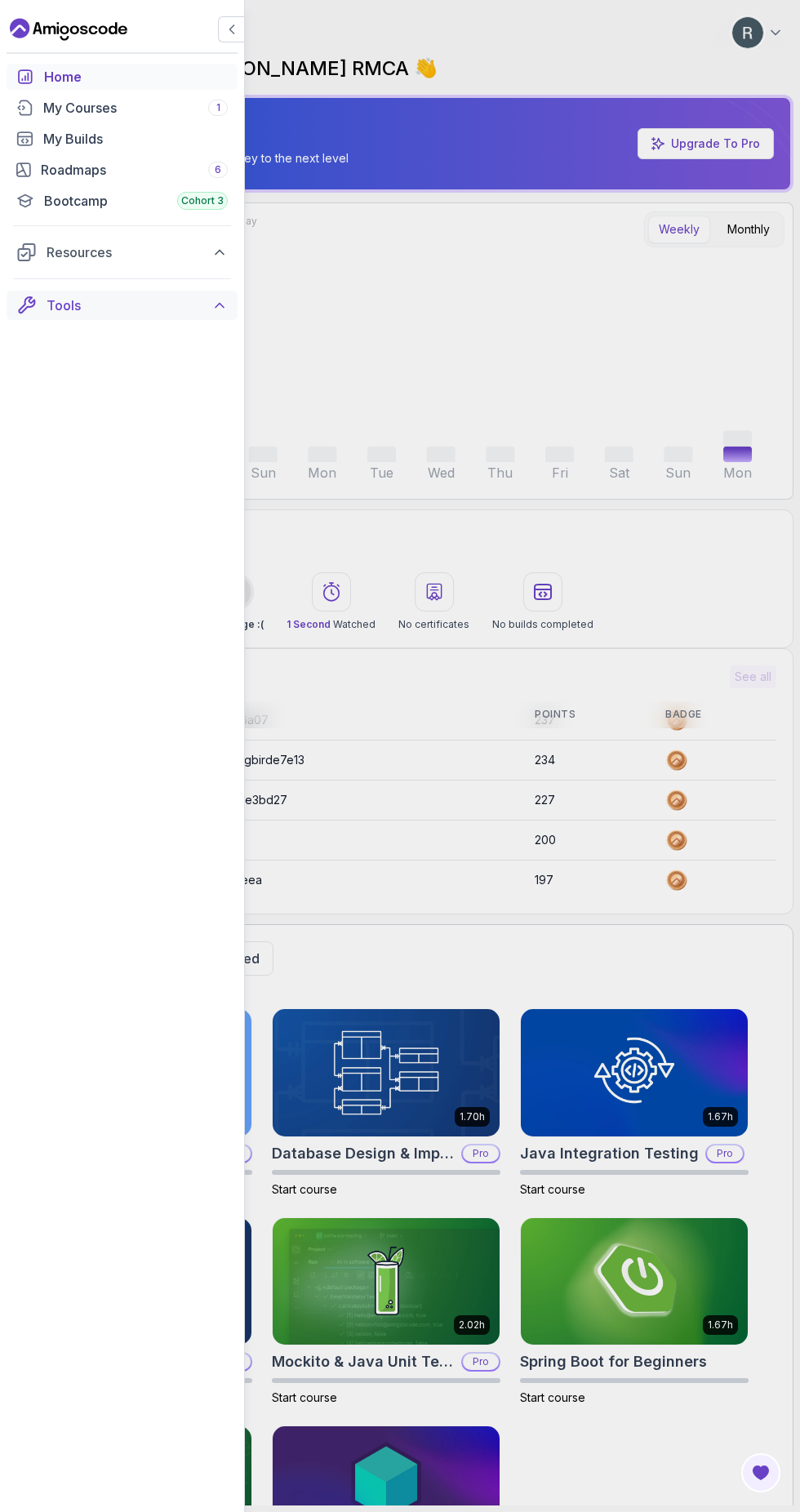 click on "Tools" at bounding box center [137, 305] 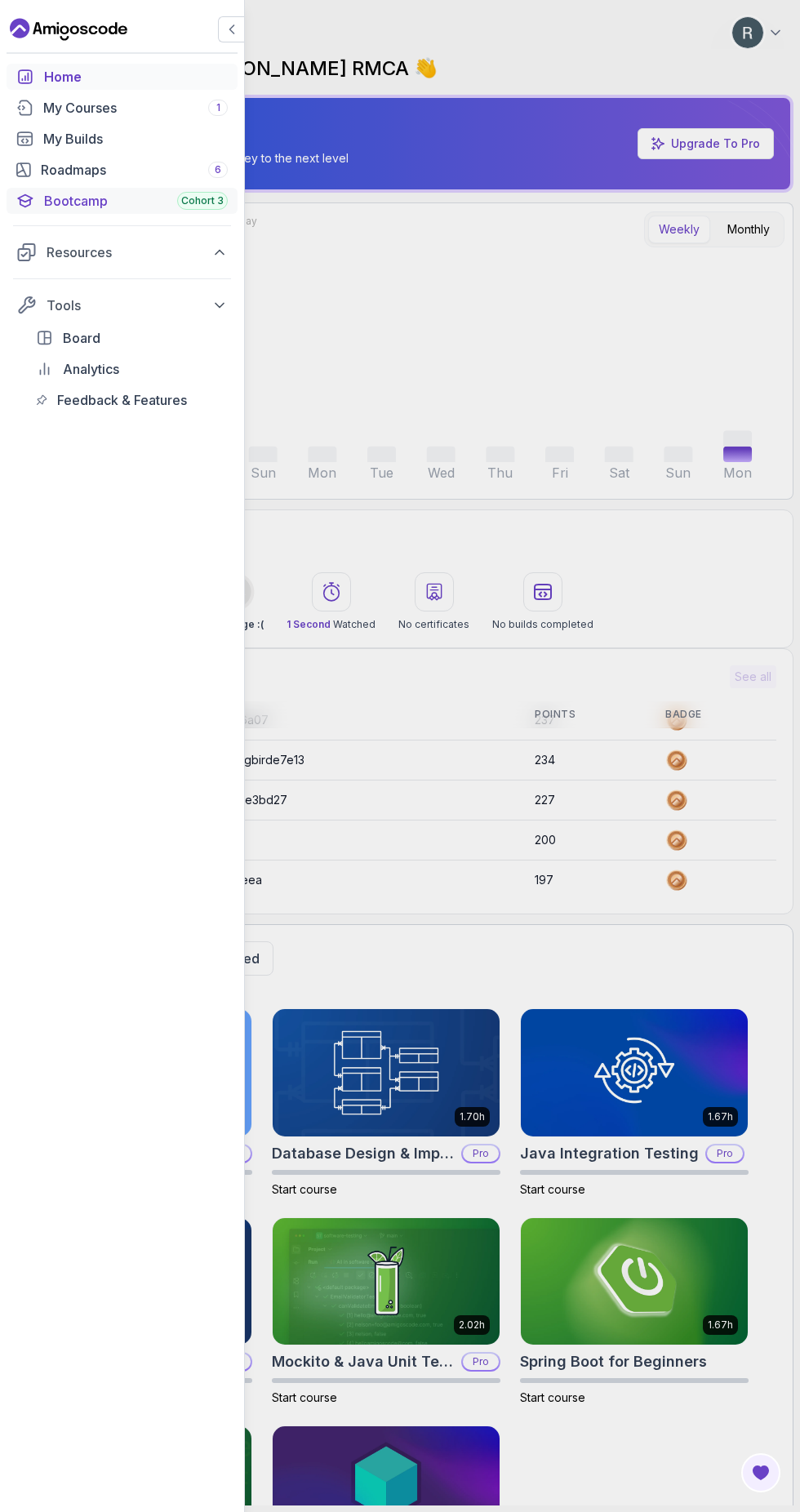 click on "Bootcamp Cohort 3" at bounding box center (136, 201) 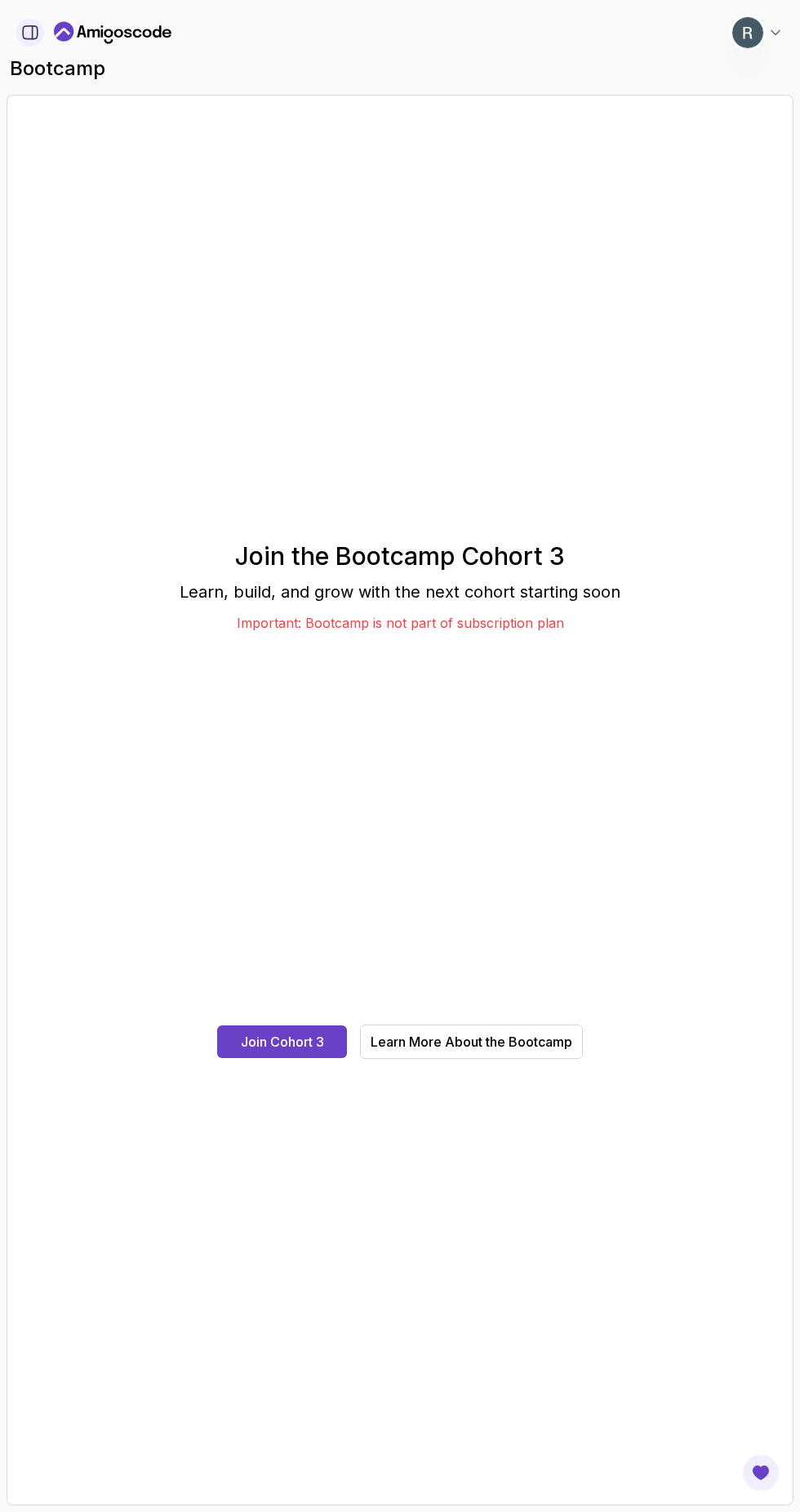 click 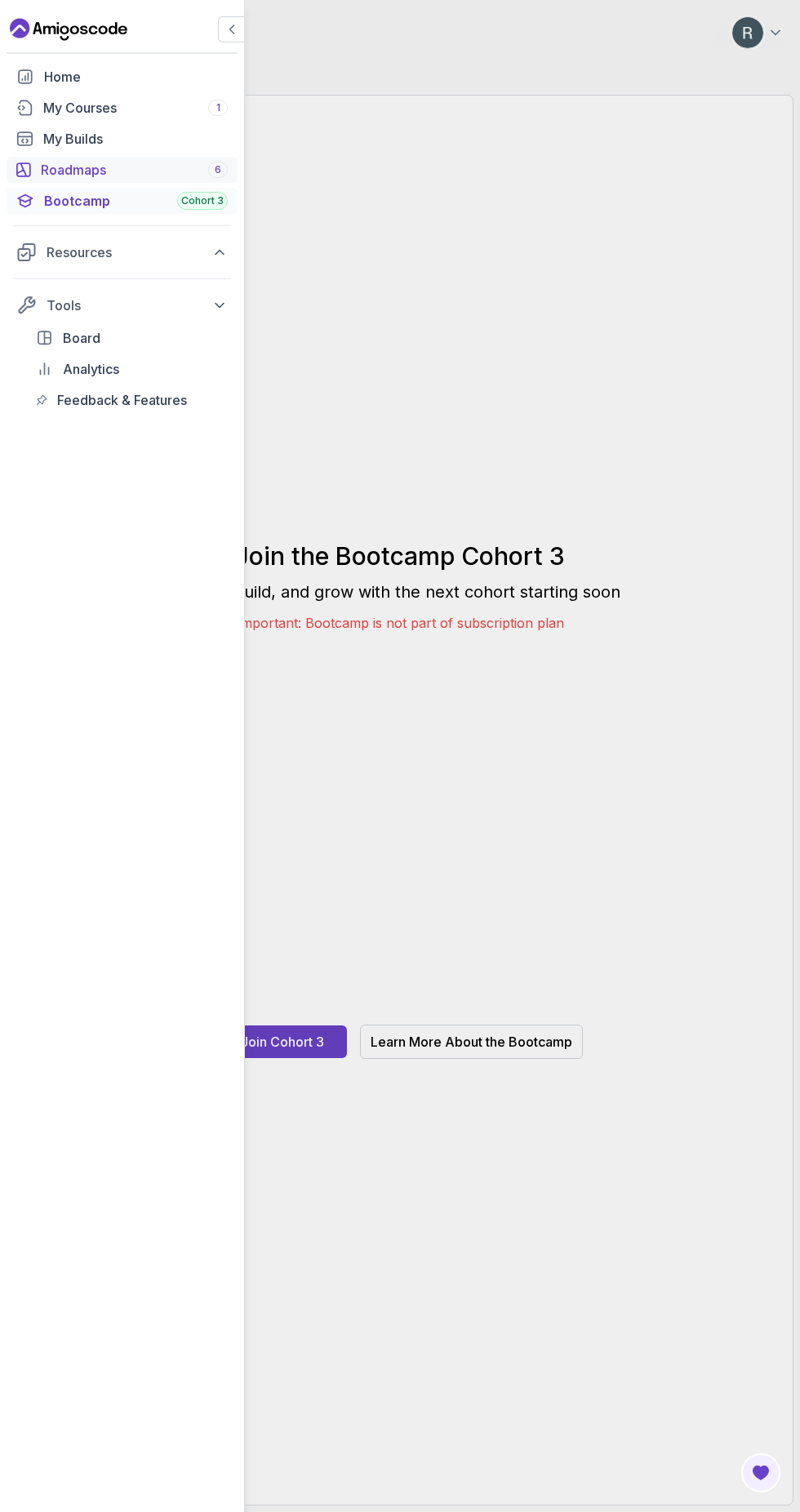 click on "Roadmaps 6" at bounding box center [134, 170] 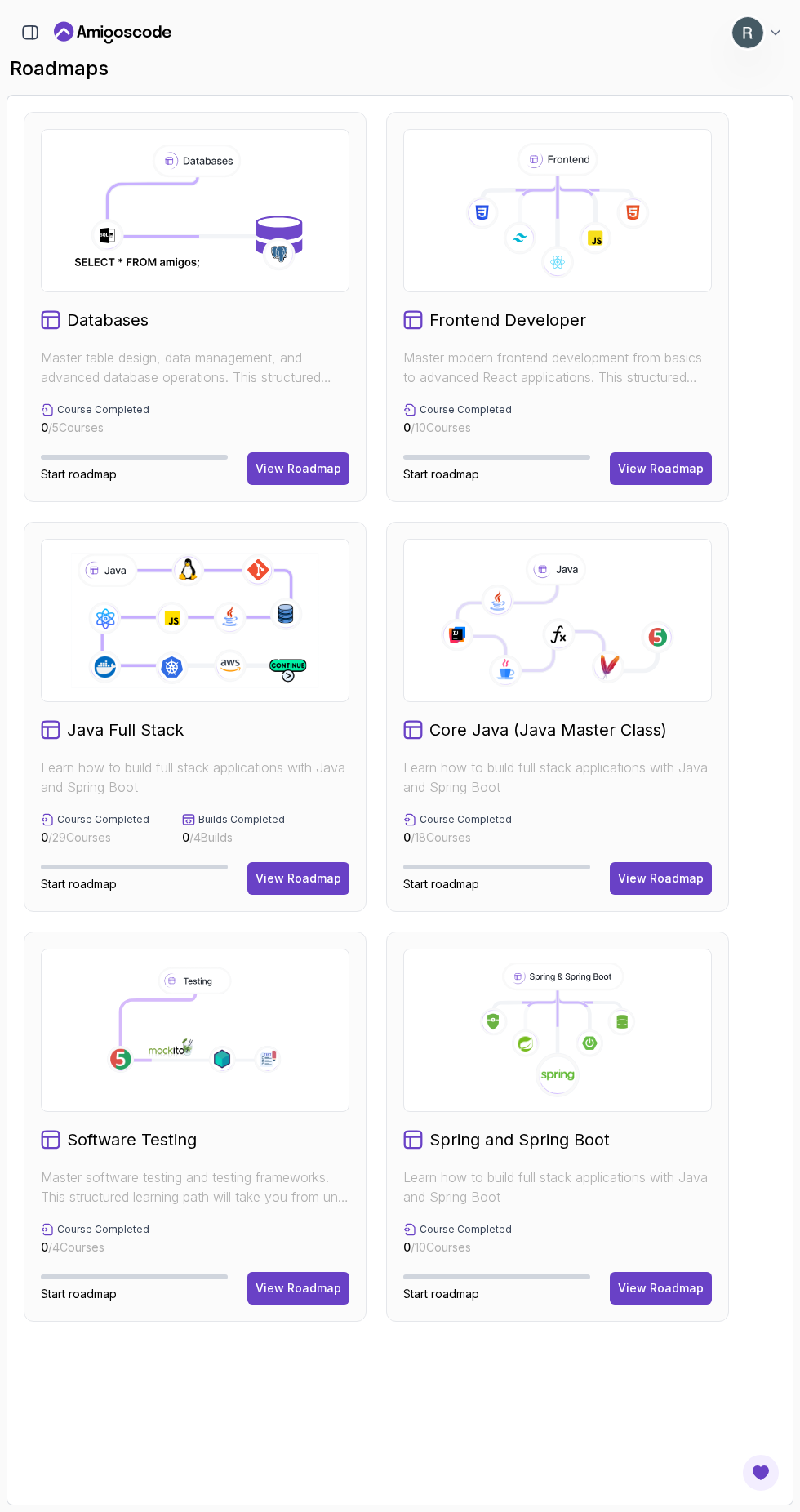 click on "Spring and Spring Boot Learn how to build full stack applications with Java and Spring Boot Course Completed 0 / 10  Courses Start roadmap View Roadmap" at bounding box center [558, 1127] 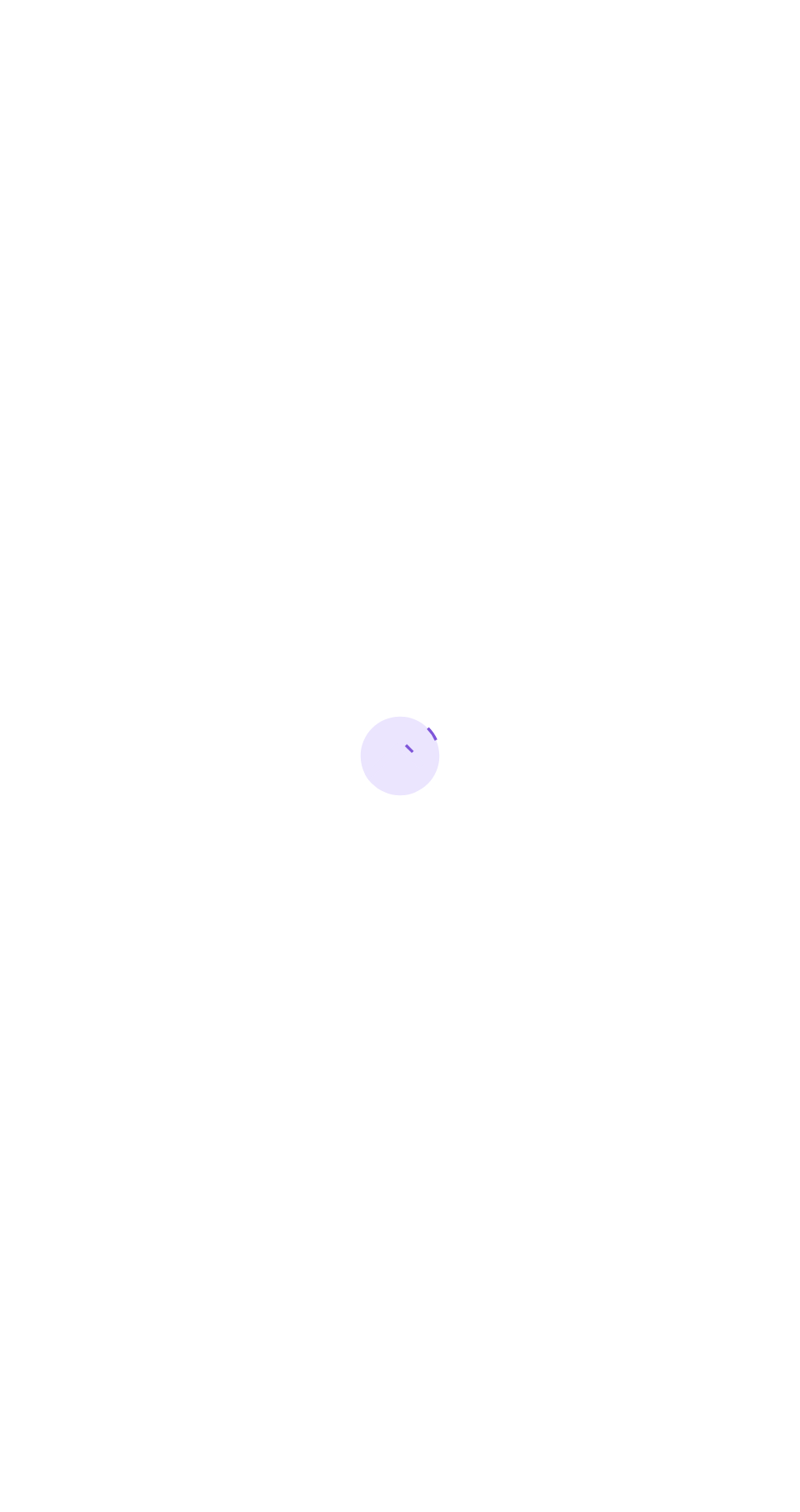scroll, scrollTop: 0, scrollLeft: 0, axis: both 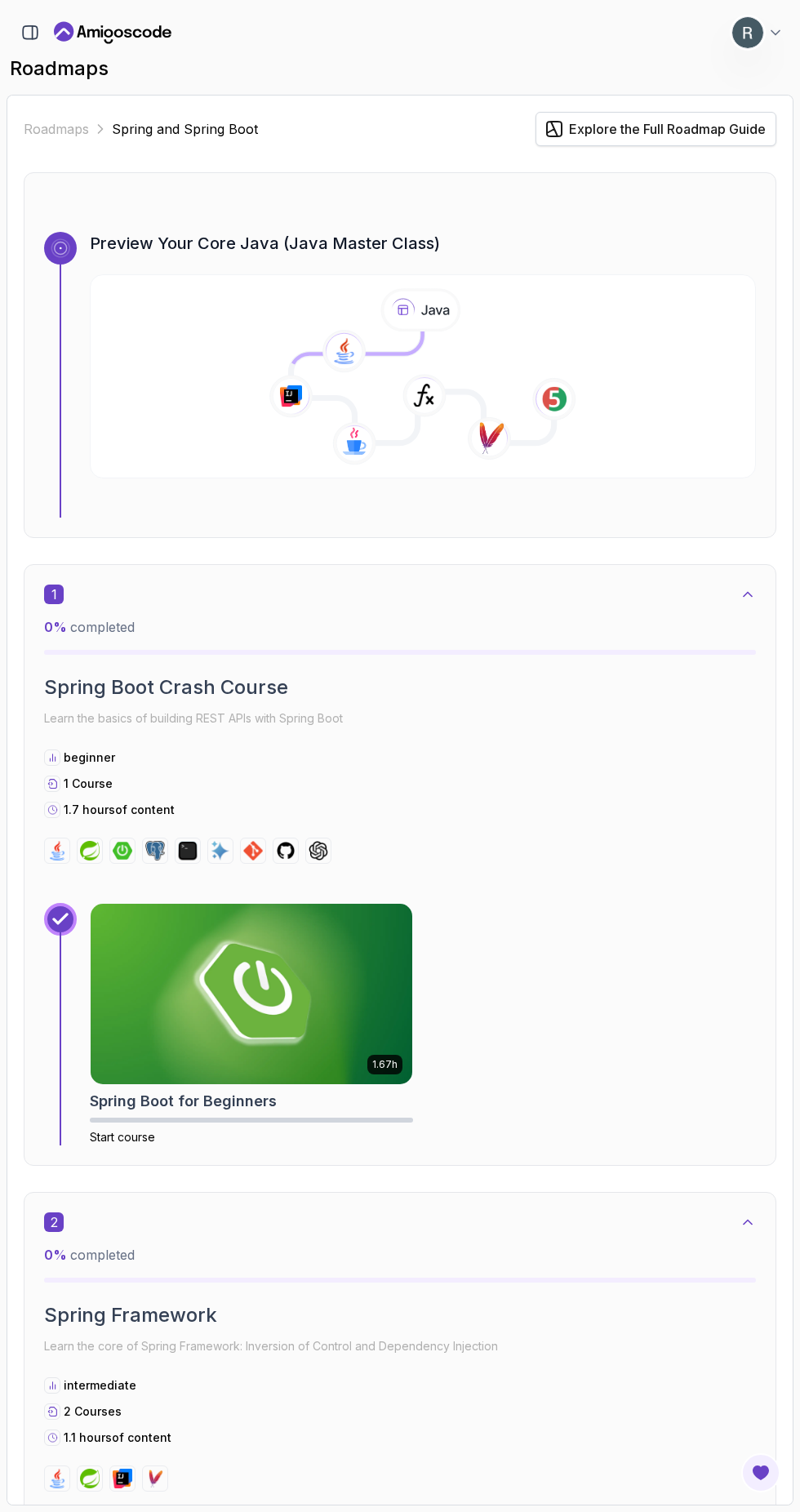 click on "Explore the Full Roadmap Guide" at bounding box center (667, 129) 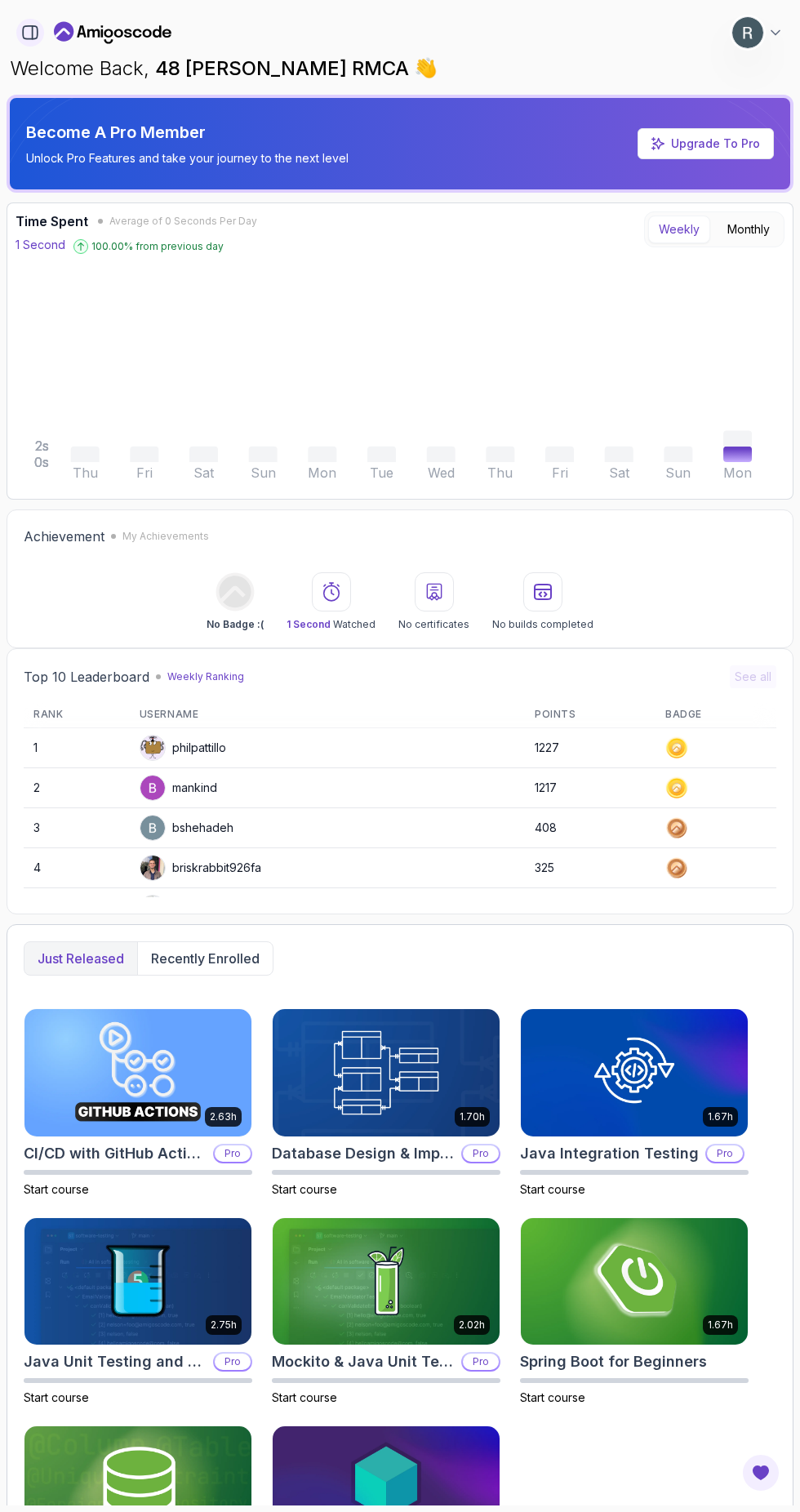 click 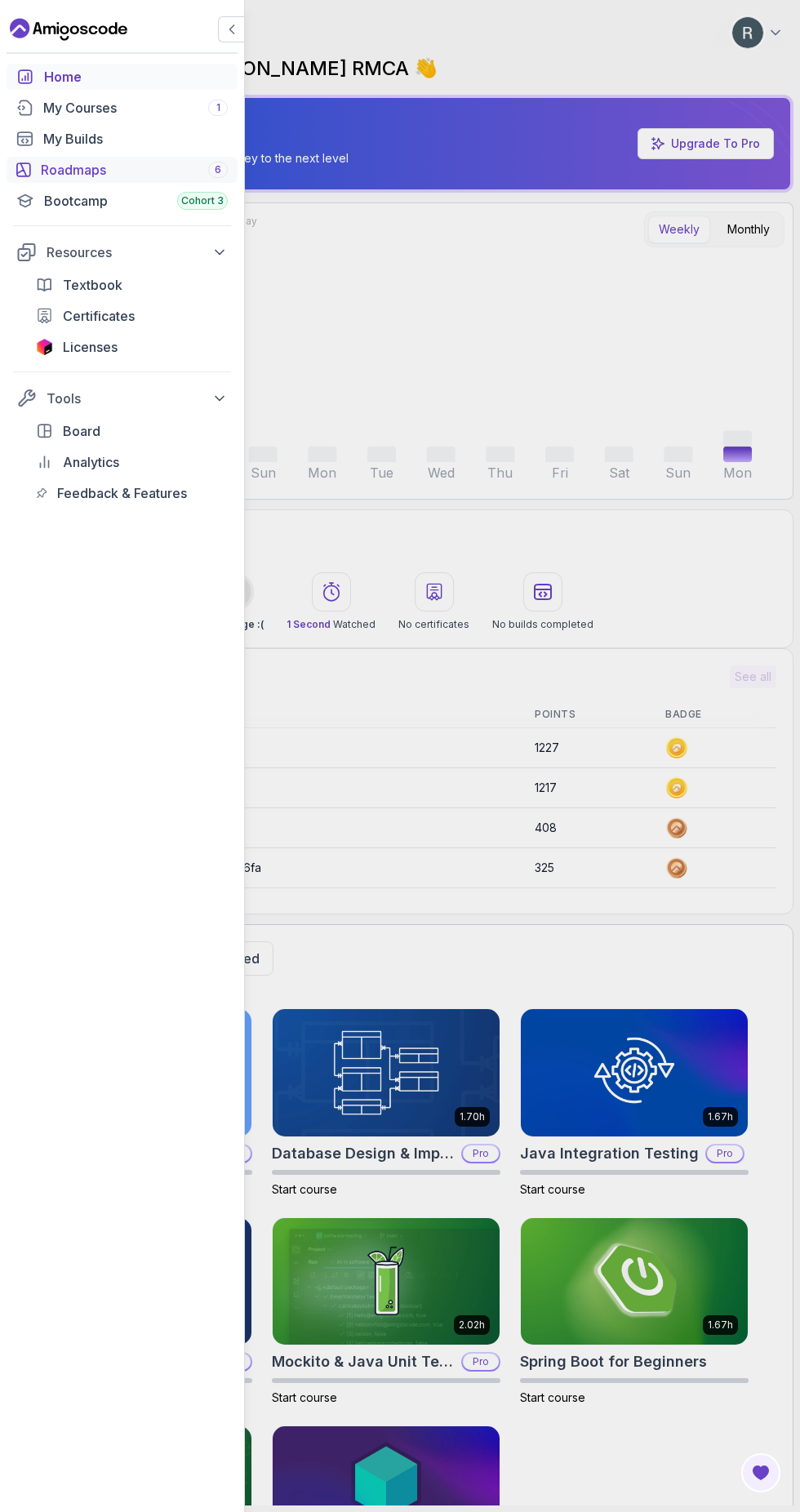click on "Roadmaps 6" at bounding box center [134, 170] 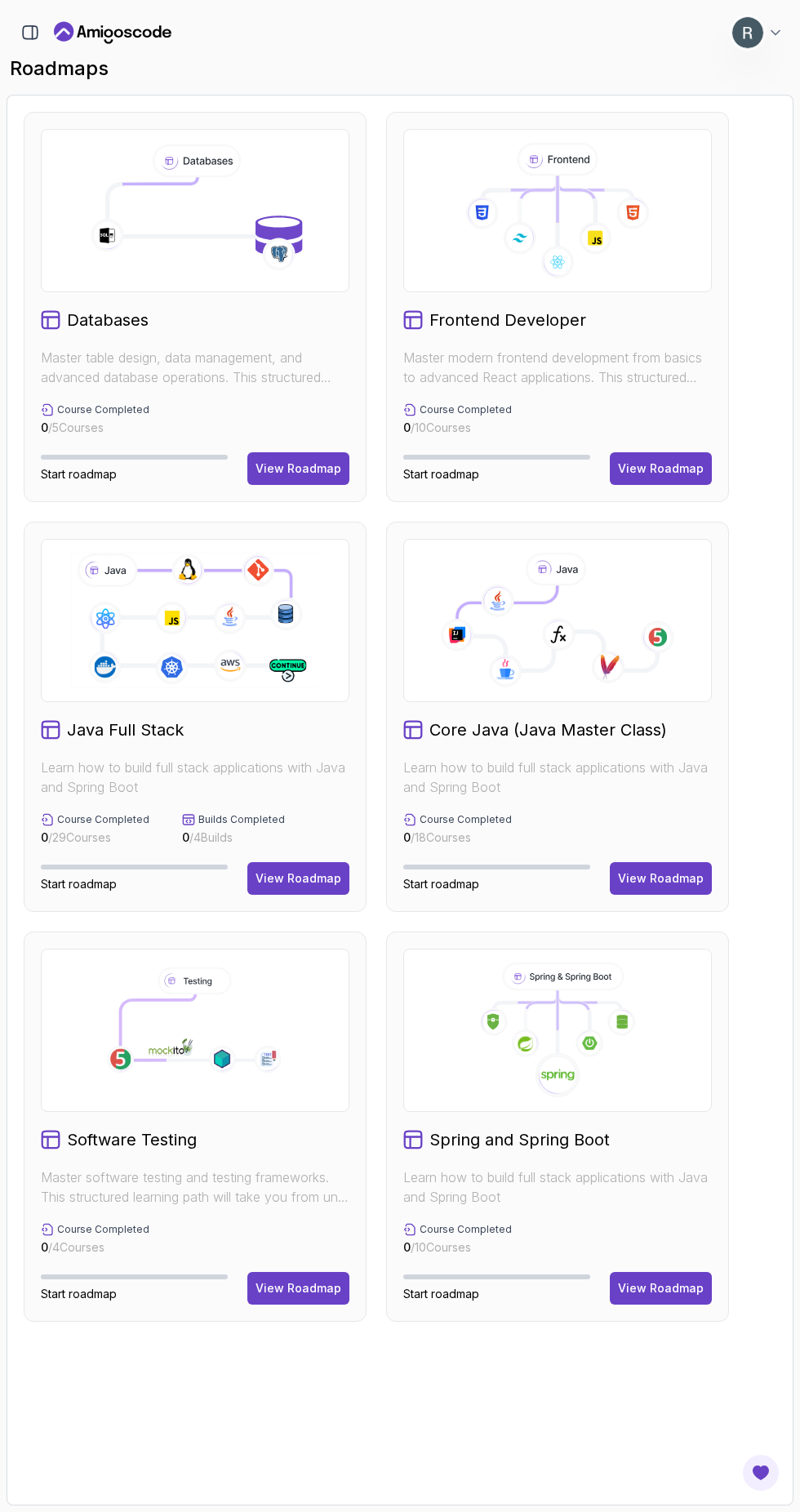 click on "Java Full Stack Learn how to build full stack applications with Java and Spring Boot Course Completed 0 / 29  Courses Builds Completed 0 / 4  Builds Start roadmap View Roadmap" at bounding box center [195, 717] 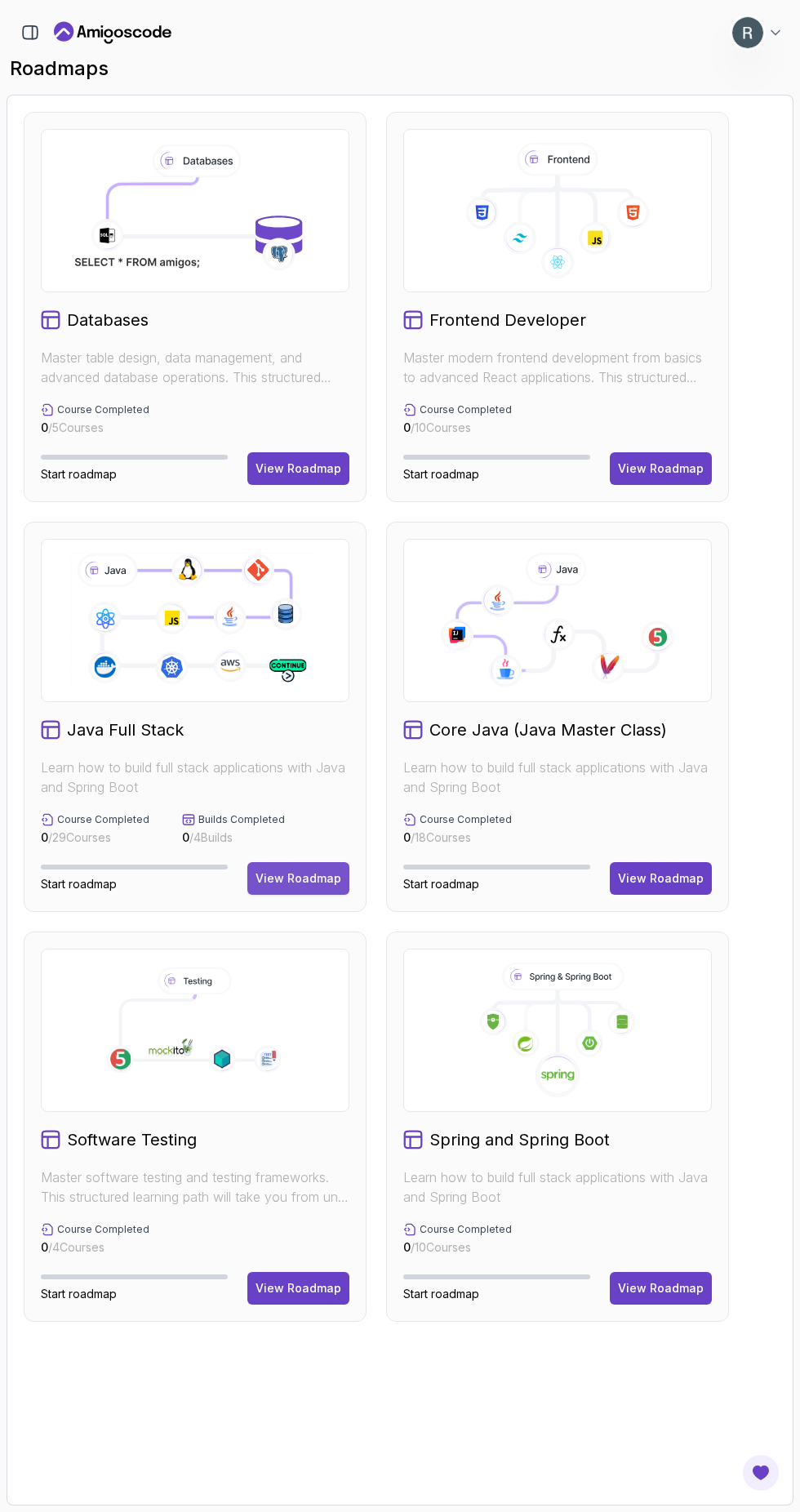 click on "View Roadmap" at bounding box center (298, 878) 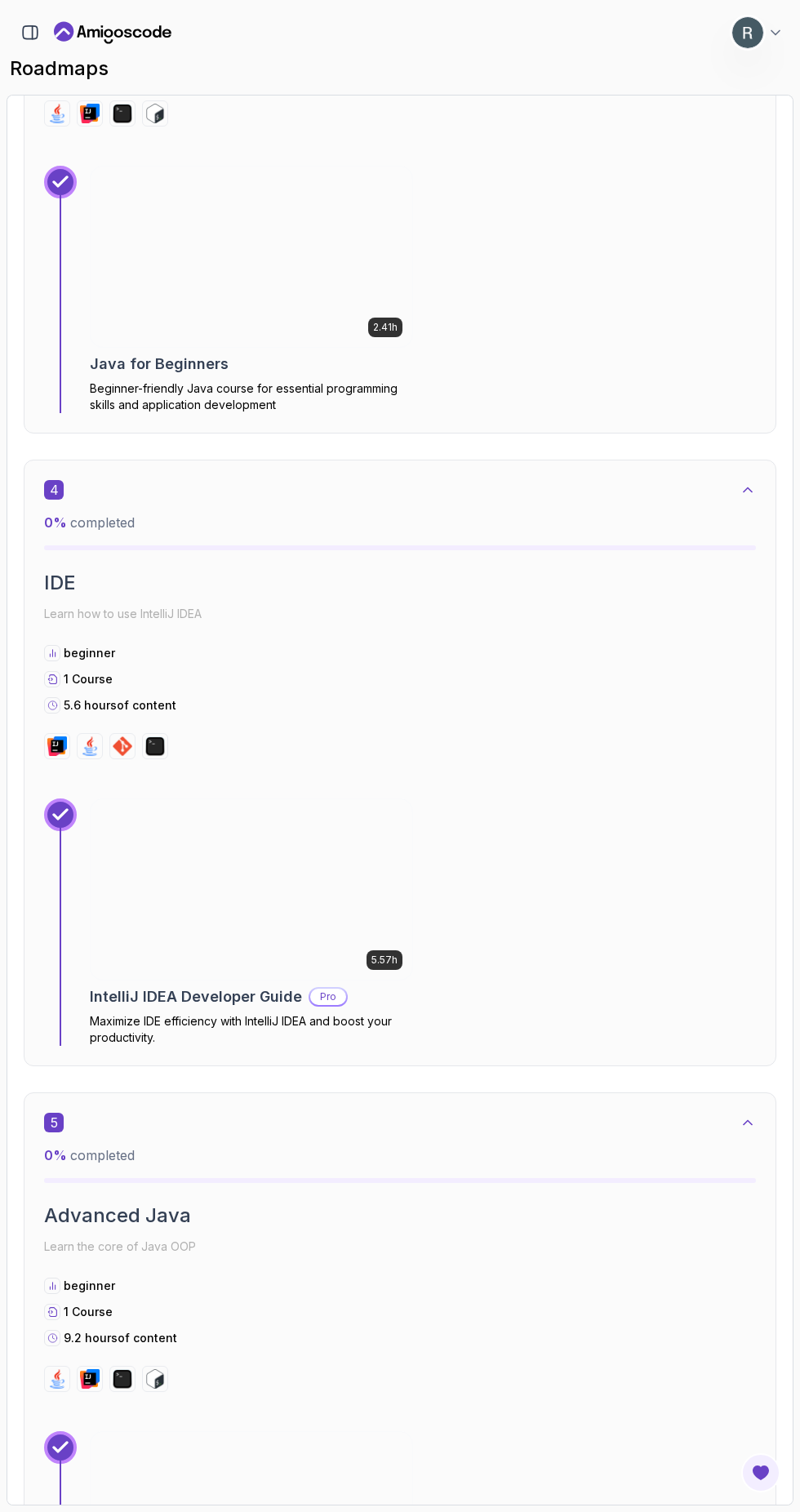 scroll, scrollTop: 2249, scrollLeft: 0, axis: vertical 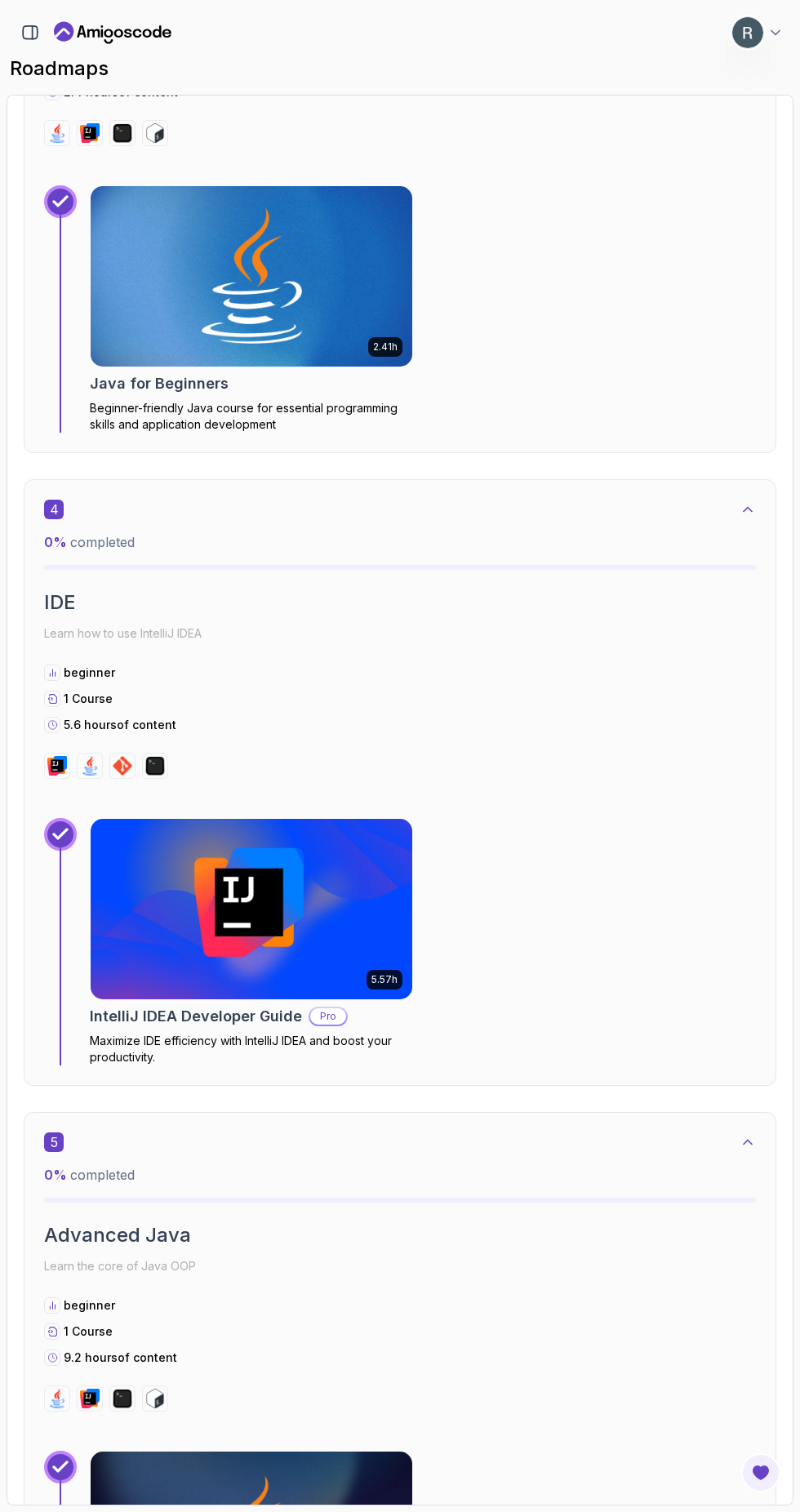 click at bounding box center [251, 277] 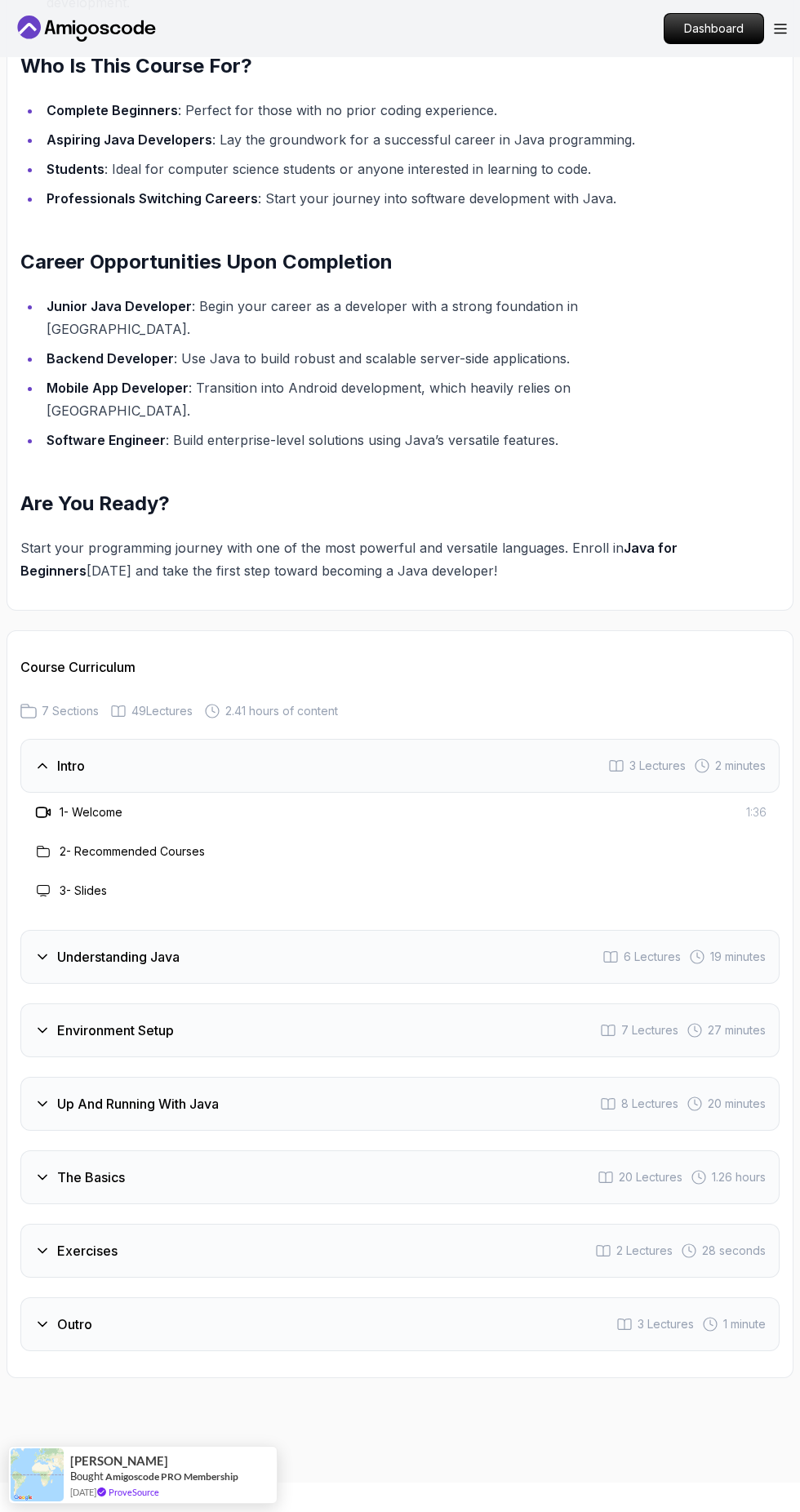 scroll, scrollTop: 2424, scrollLeft: 0, axis: vertical 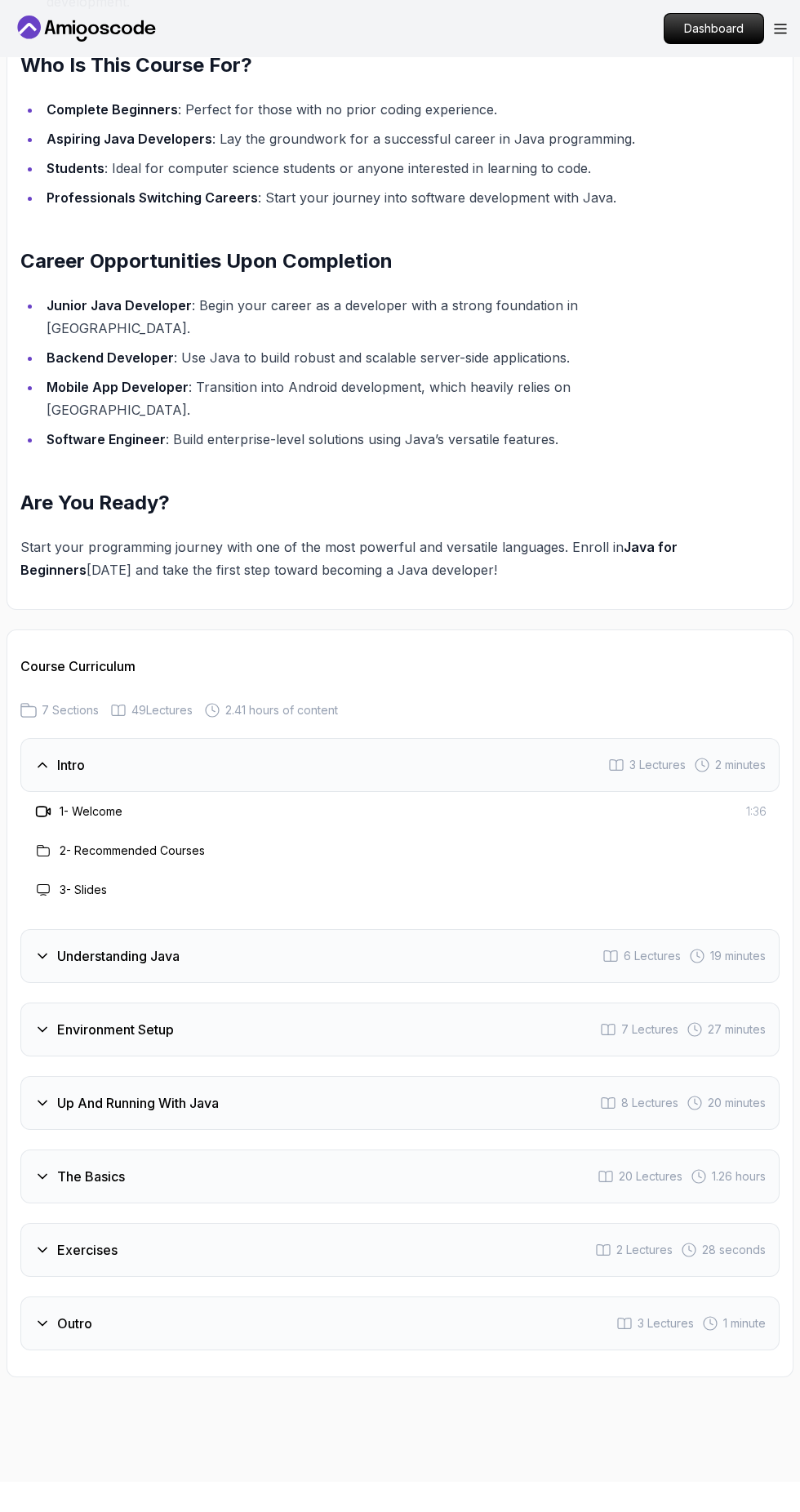 click 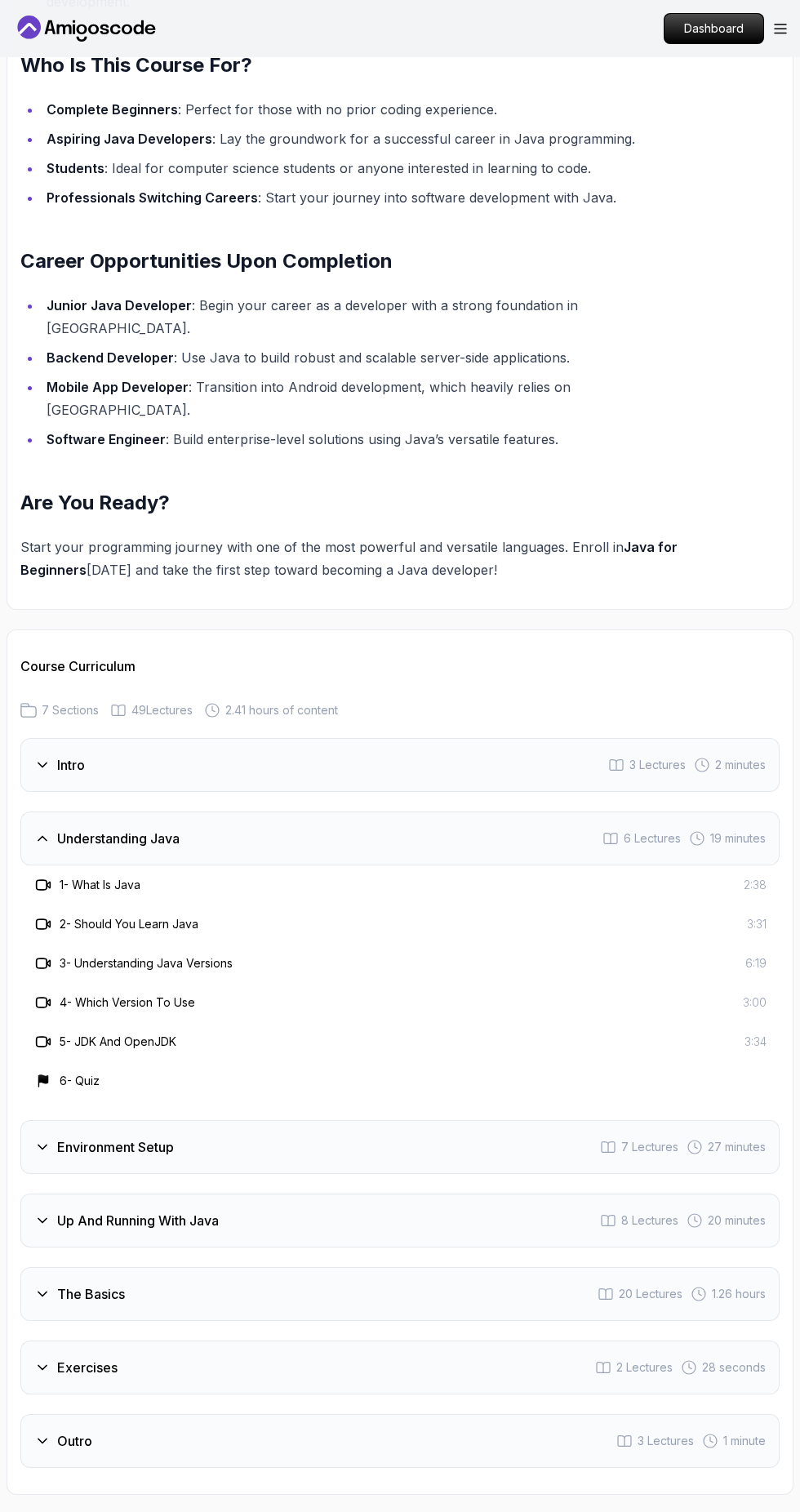 click on "Environment Setup 7   Lectures     27 minutes" at bounding box center [400, 1147] 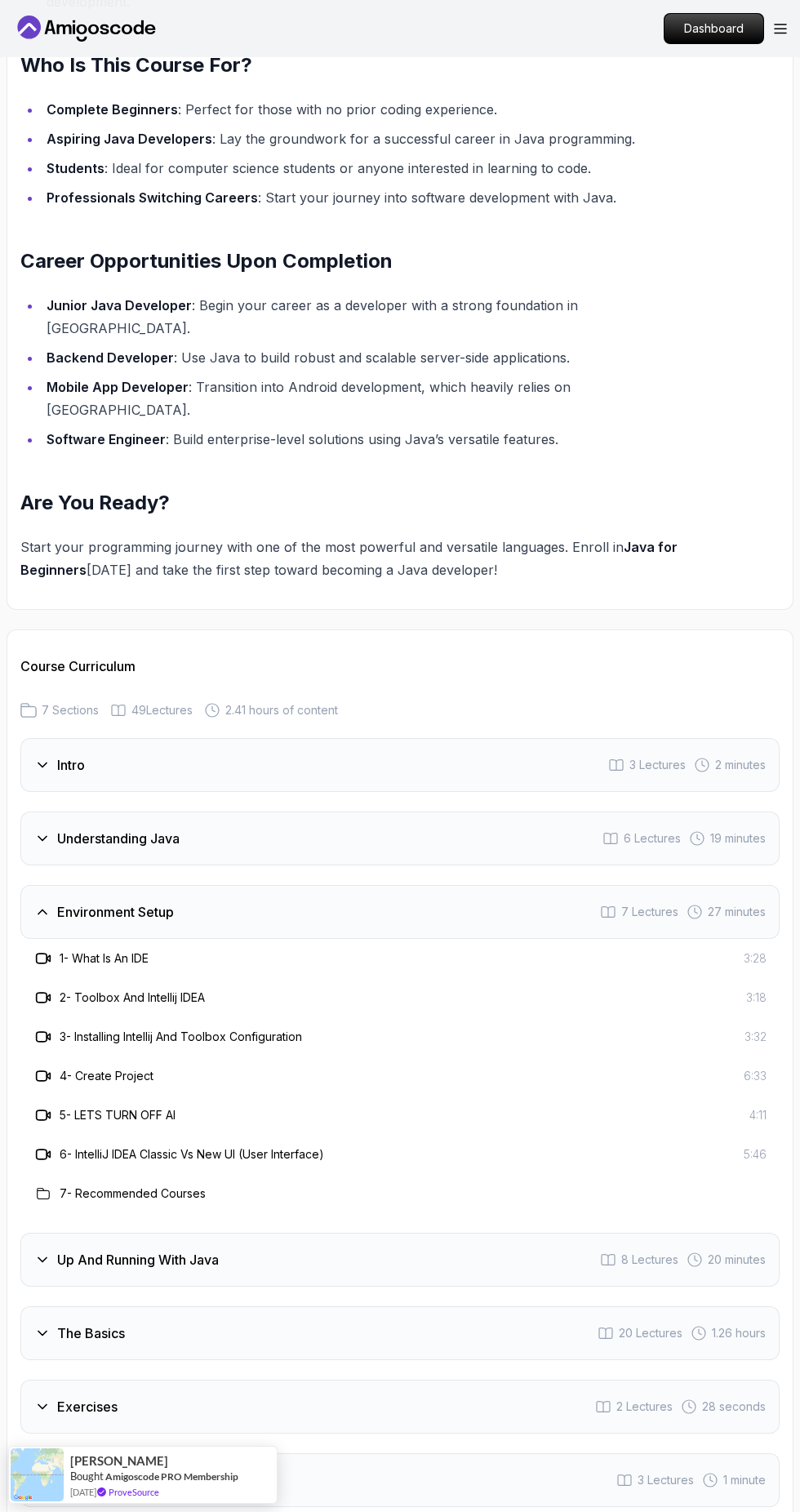click on "Up And Running With Java 8   Lectures     20 minutes" at bounding box center (400, 1260) 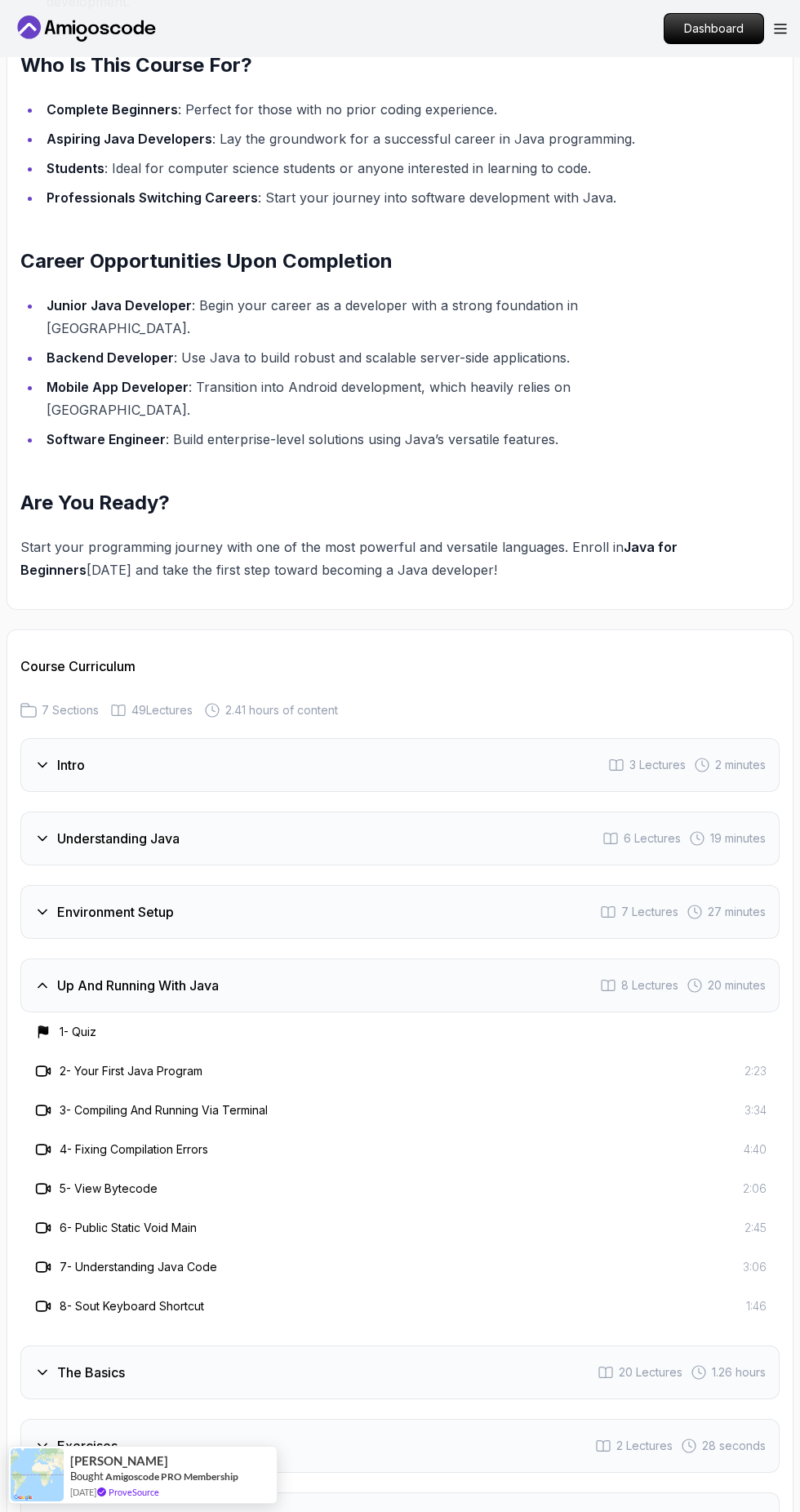 click on "The Basics 20   Lectures     1.26 hours" at bounding box center [400, 1372] 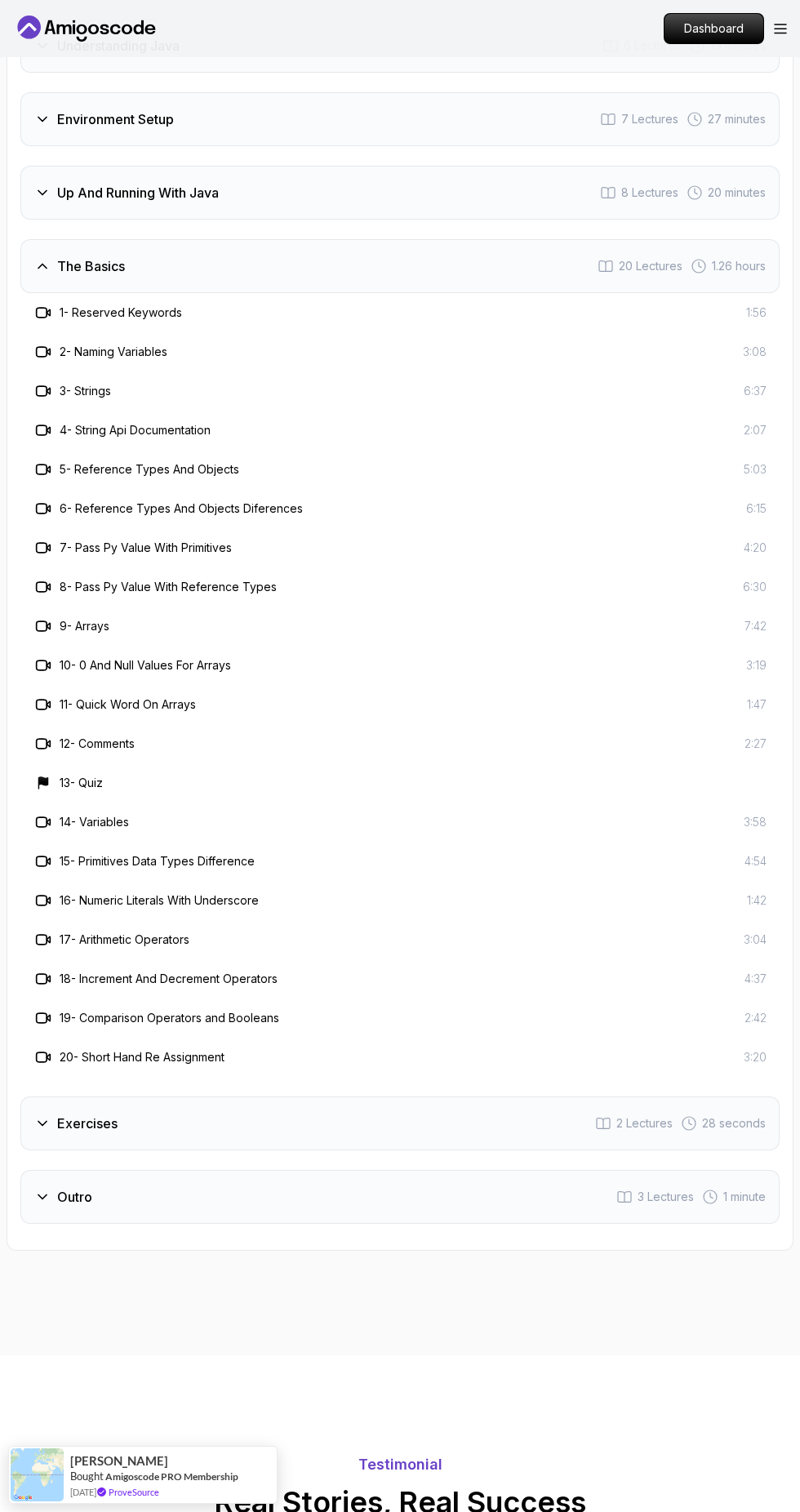 scroll, scrollTop: 3242, scrollLeft: 0, axis: vertical 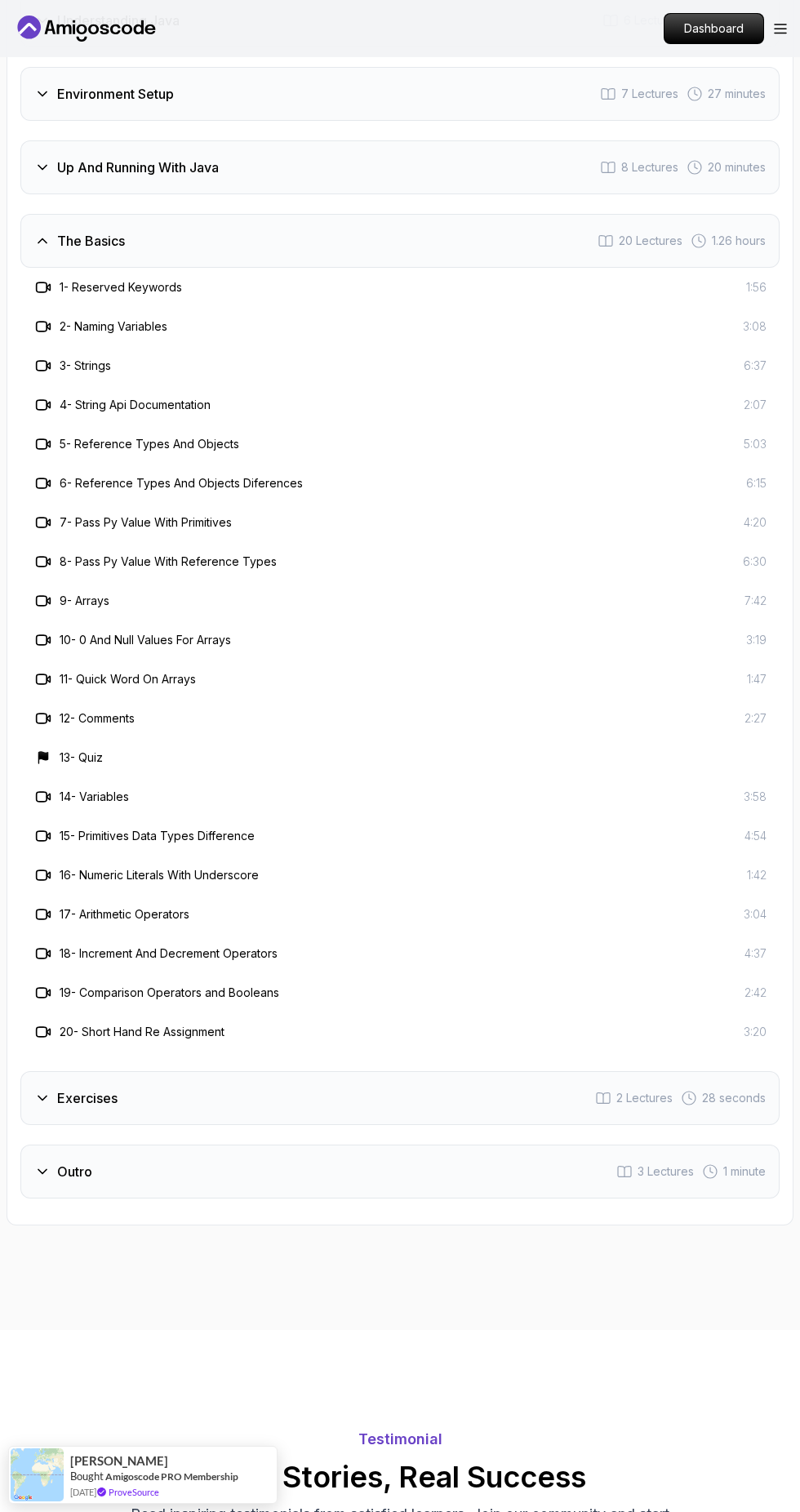 click on "Exercises 2   Lectures     28 seconds" at bounding box center (400, 1098) 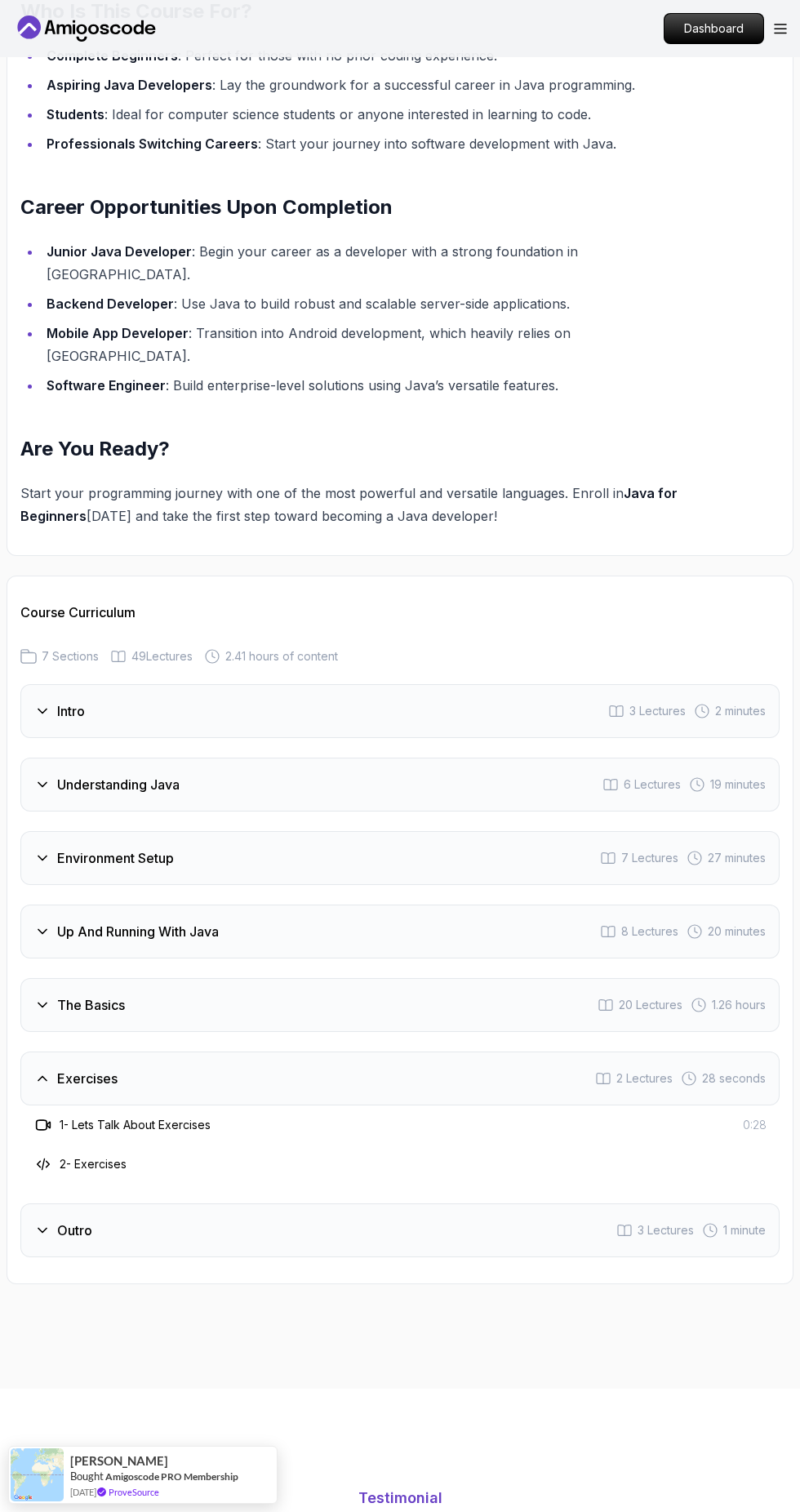 scroll, scrollTop: 2478, scrollLeft: 0, axis: vertical 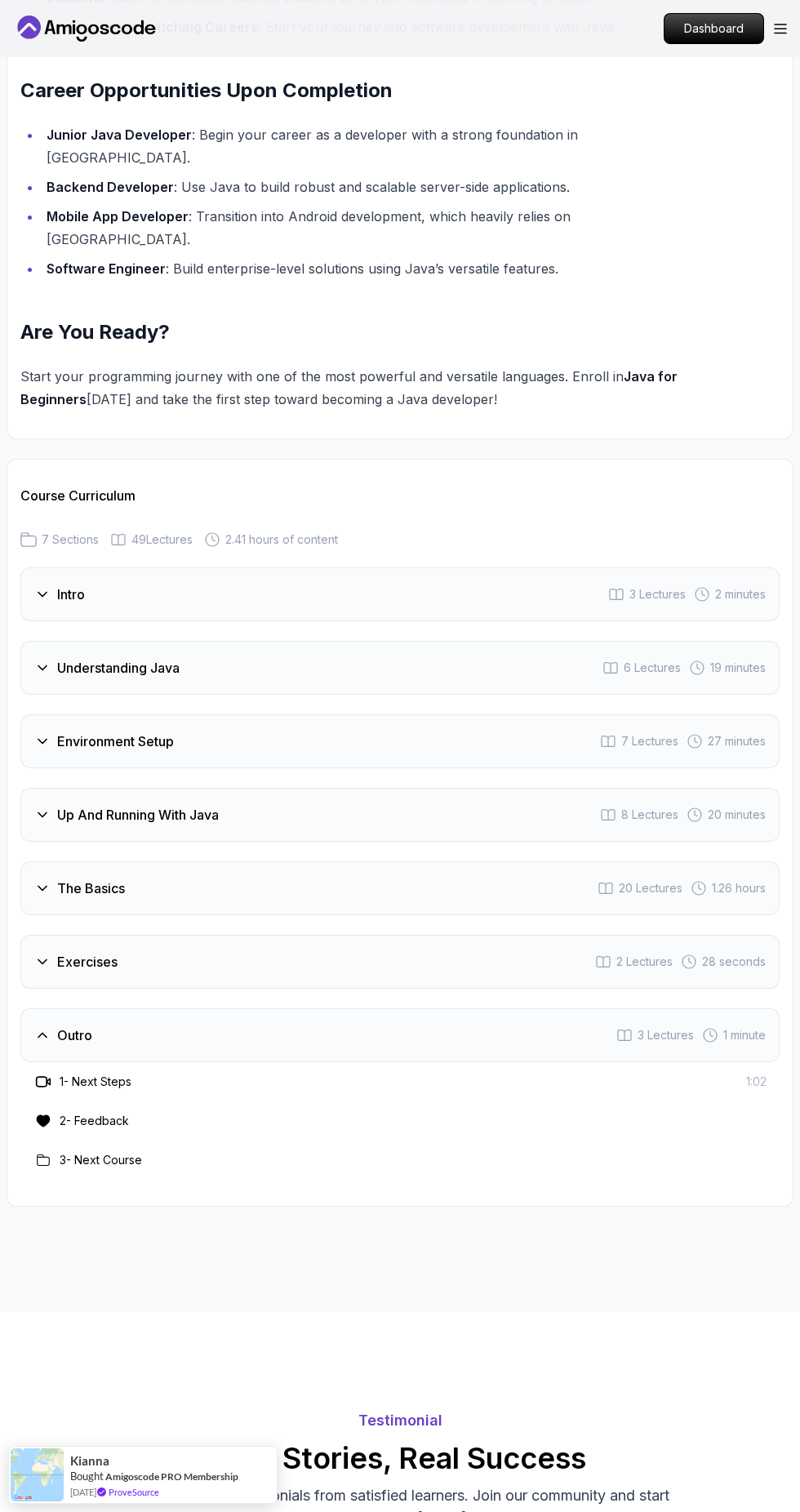 click on "Exercises 2   Lectures     28 seconds" at bounding box center [400, 962] 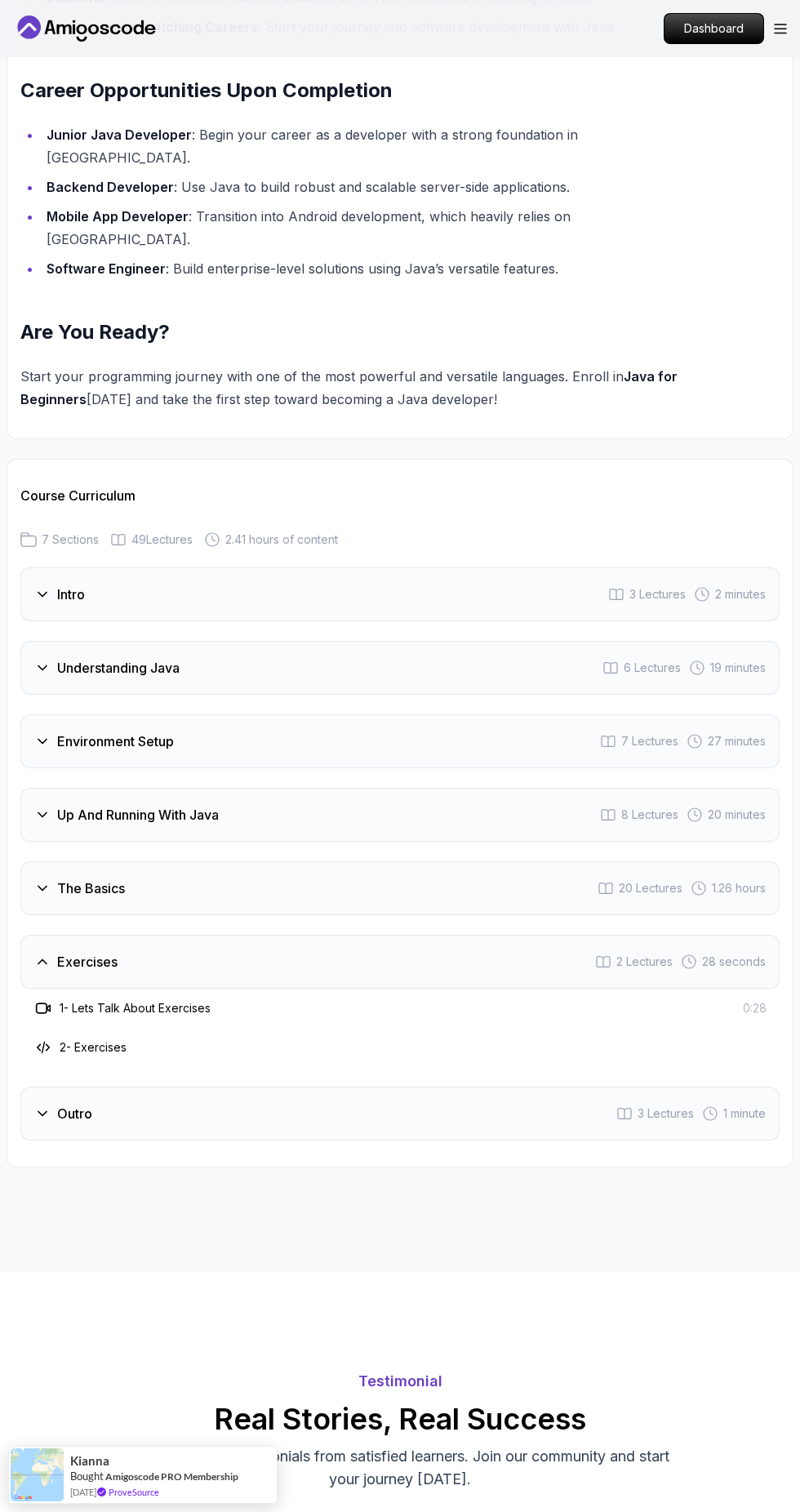 click on "Up And Running With Java 8   Lectures     20 minutes" at bounding box center (400, 815) 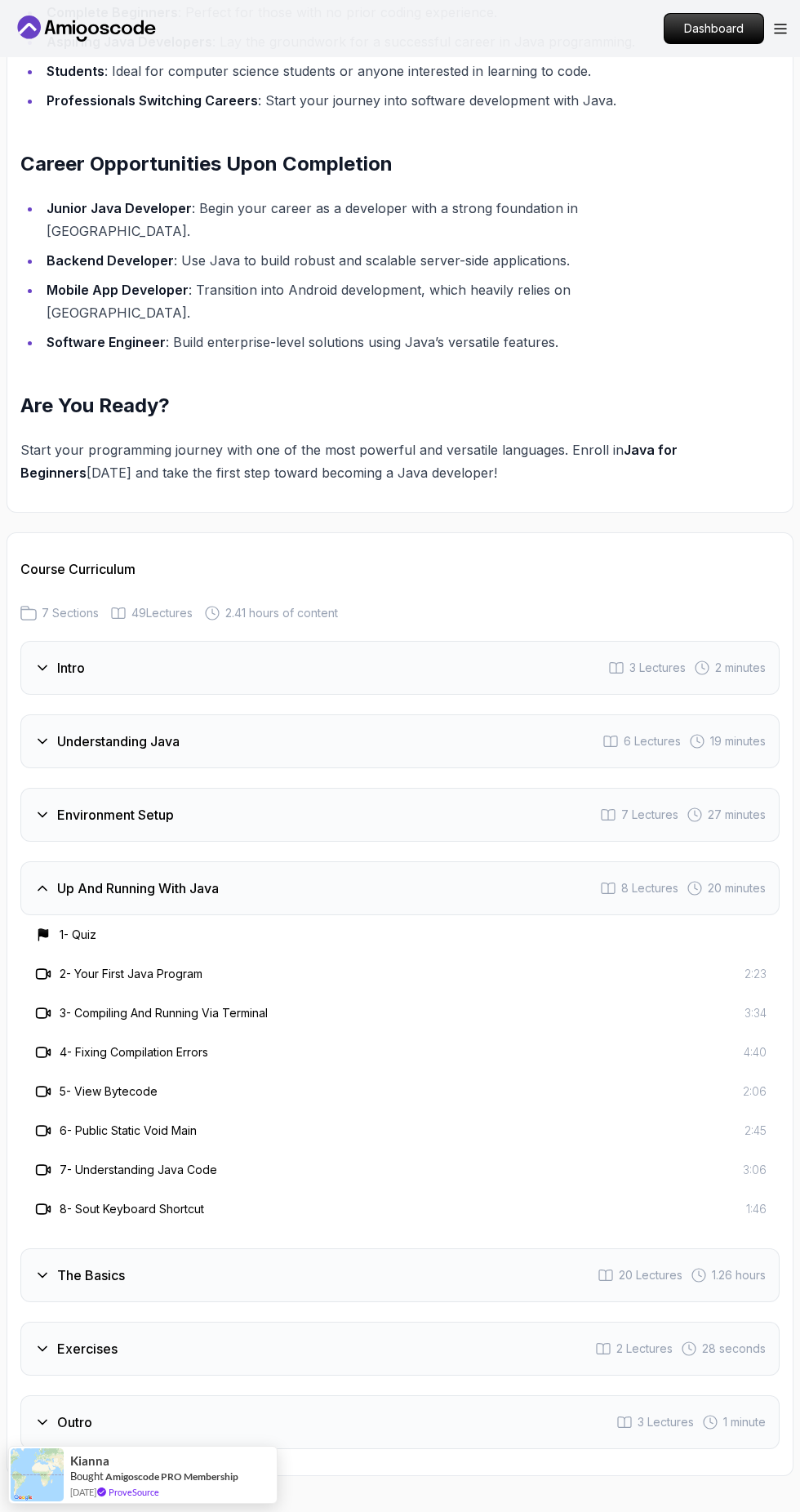 scroll, scrollTop: 2515, scrollLeft: 0, axis: vertical 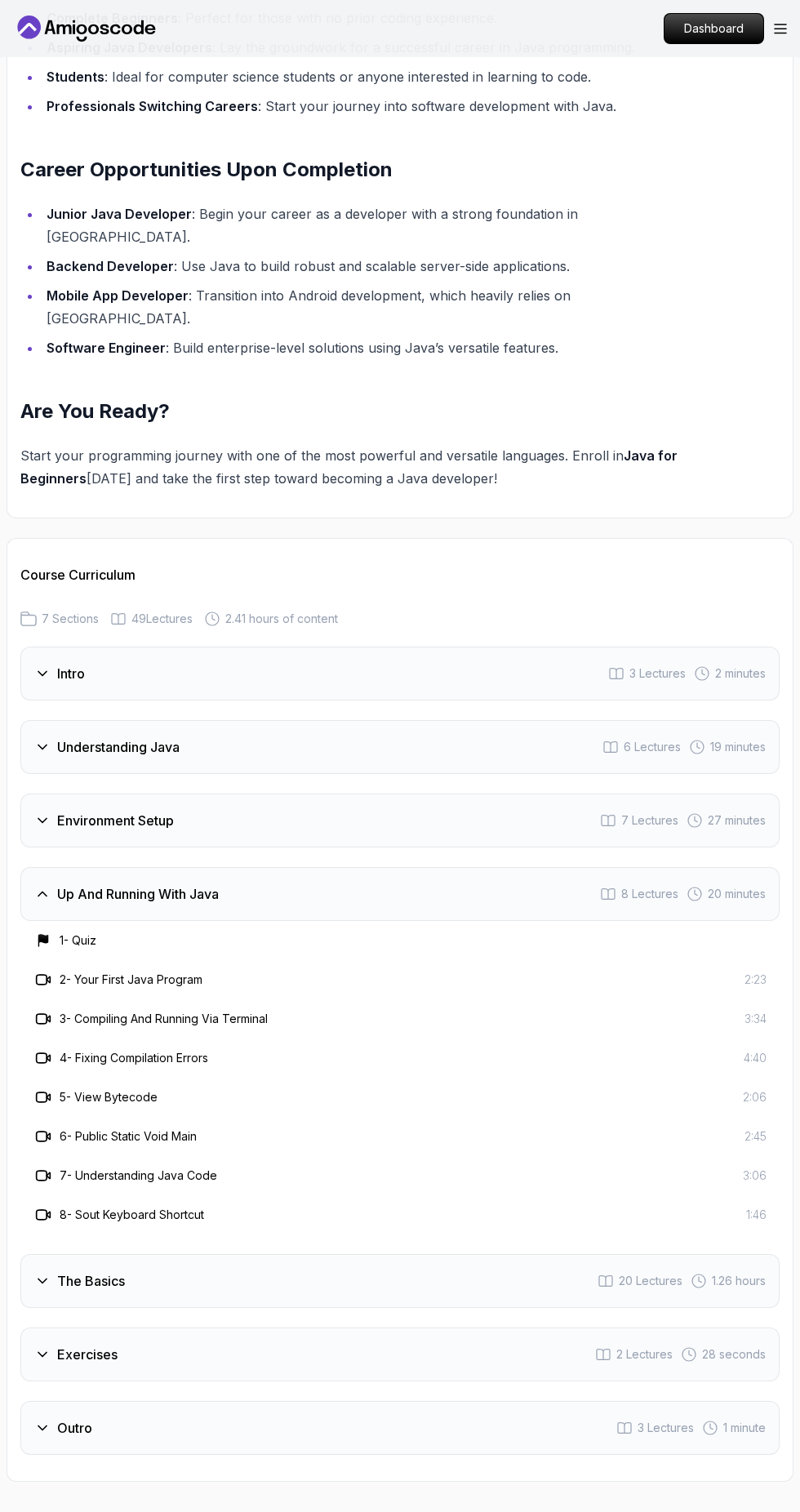 click on "Environment Setup 7   Lectures     27 minutes" at bounding box center (400, 820) 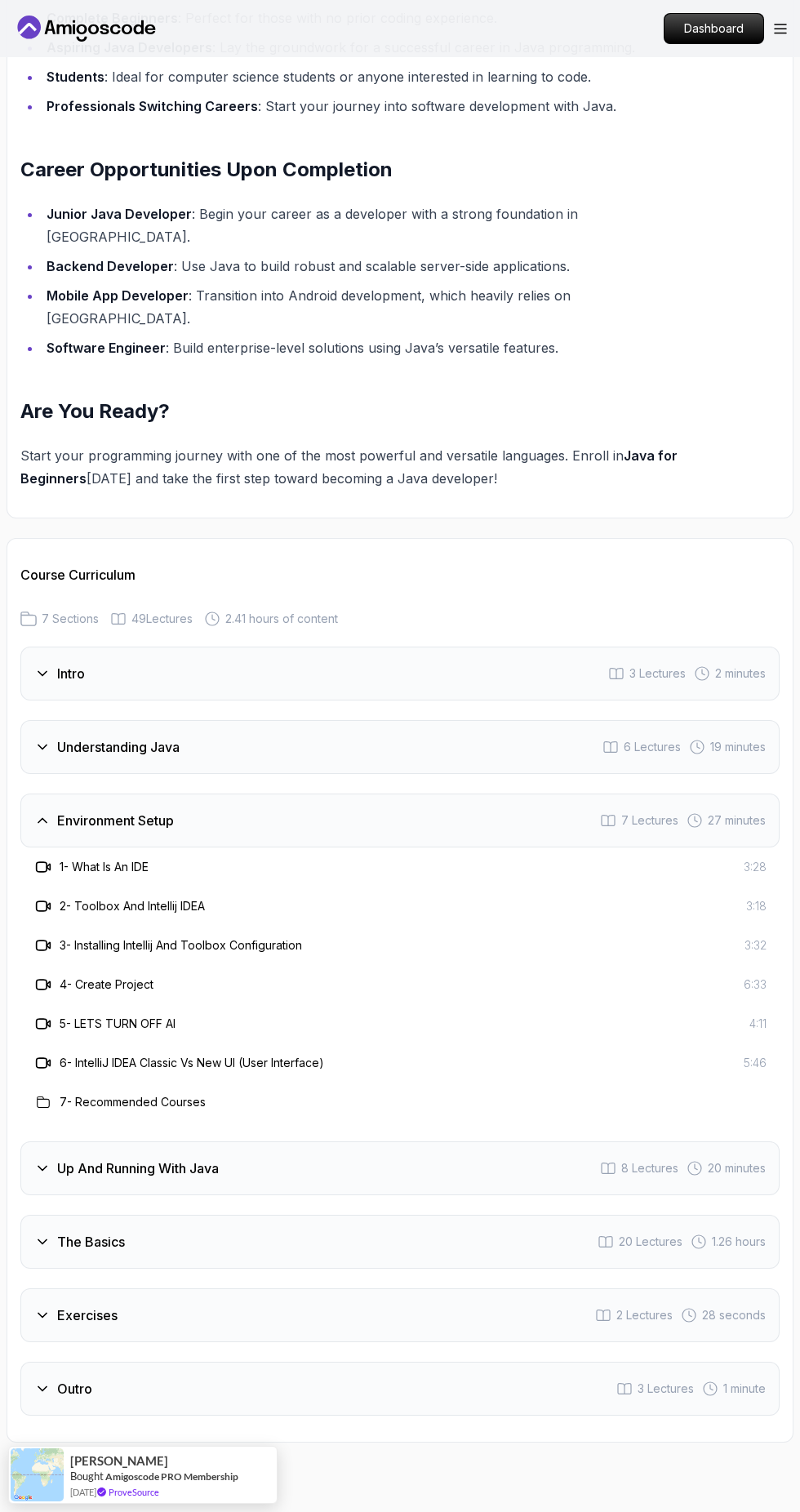click on "Understanding Java 6   Lectures     19 minutes" at bounding box center (400, 747) 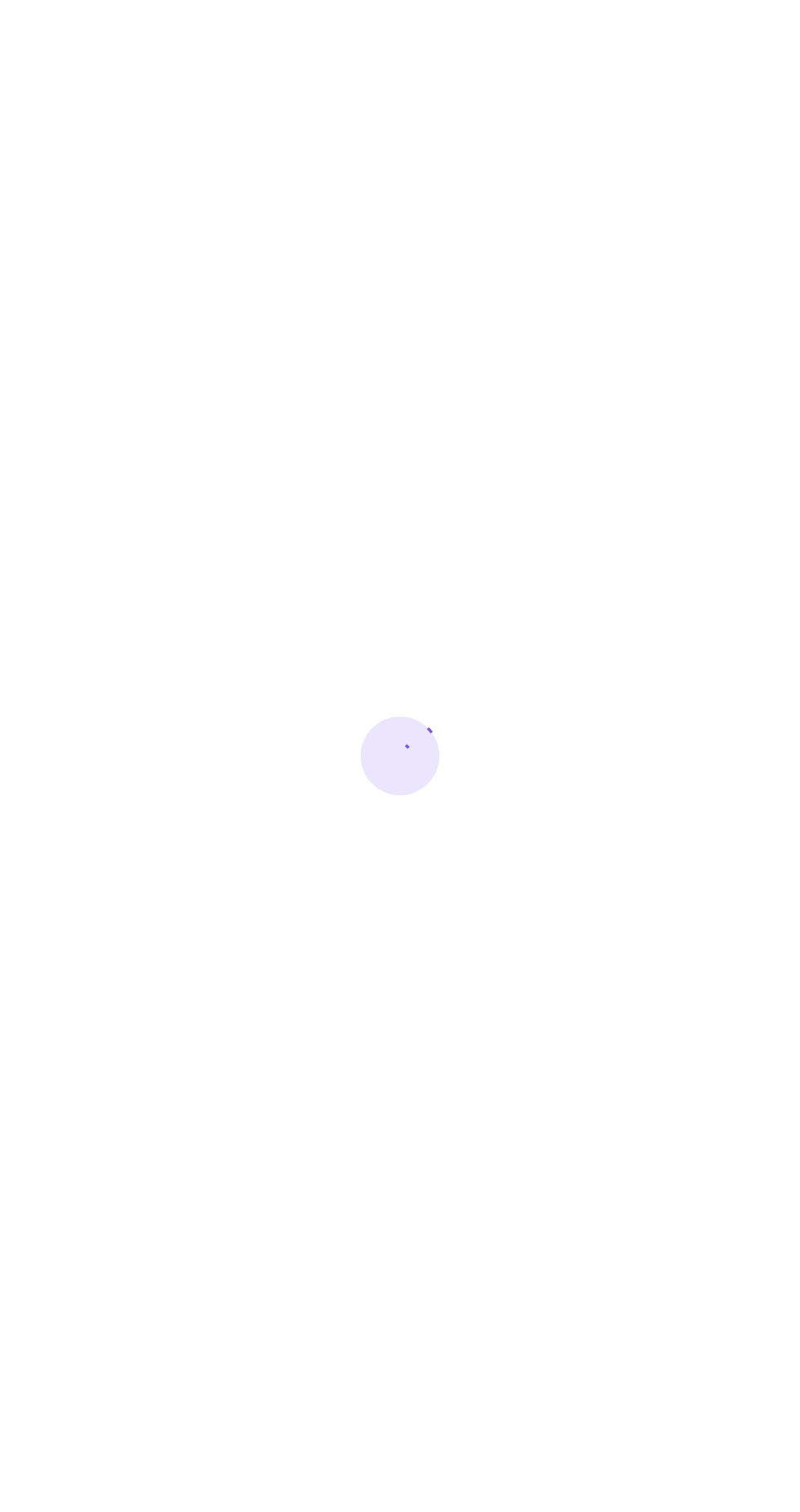 scroll, scrollTop: 0, scrollLeft: 0, axis: both 